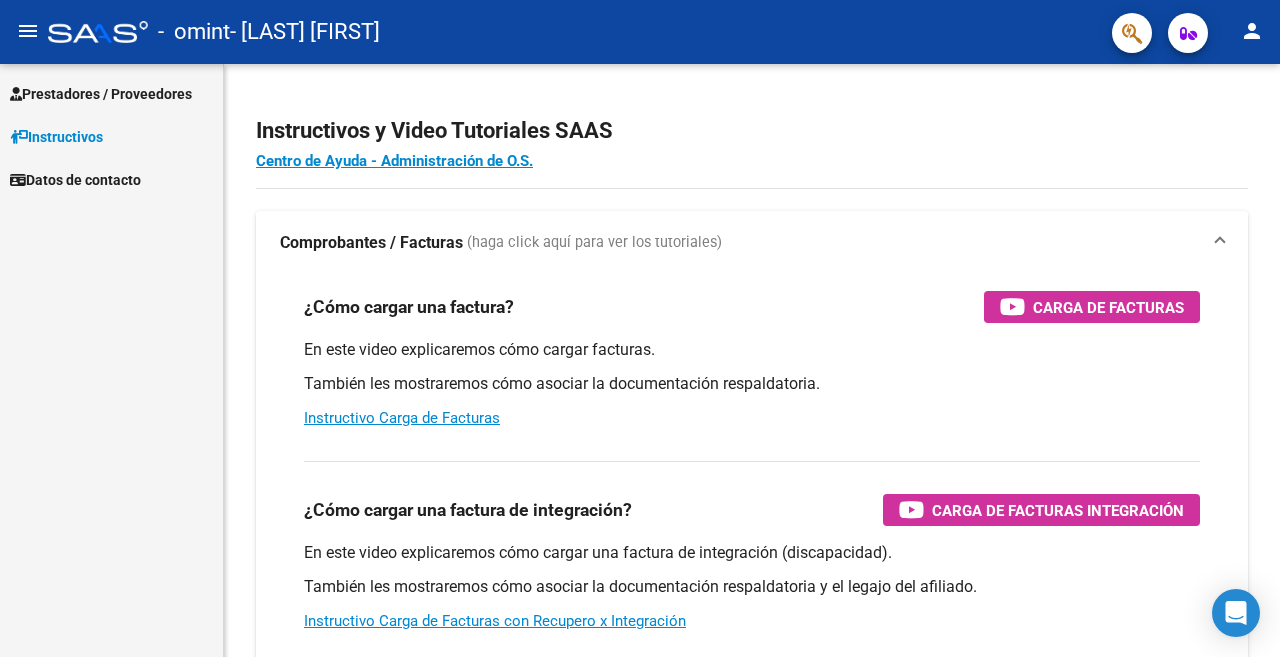 scroll, scrollTop: 0, scrollLeft: 0, axis: both 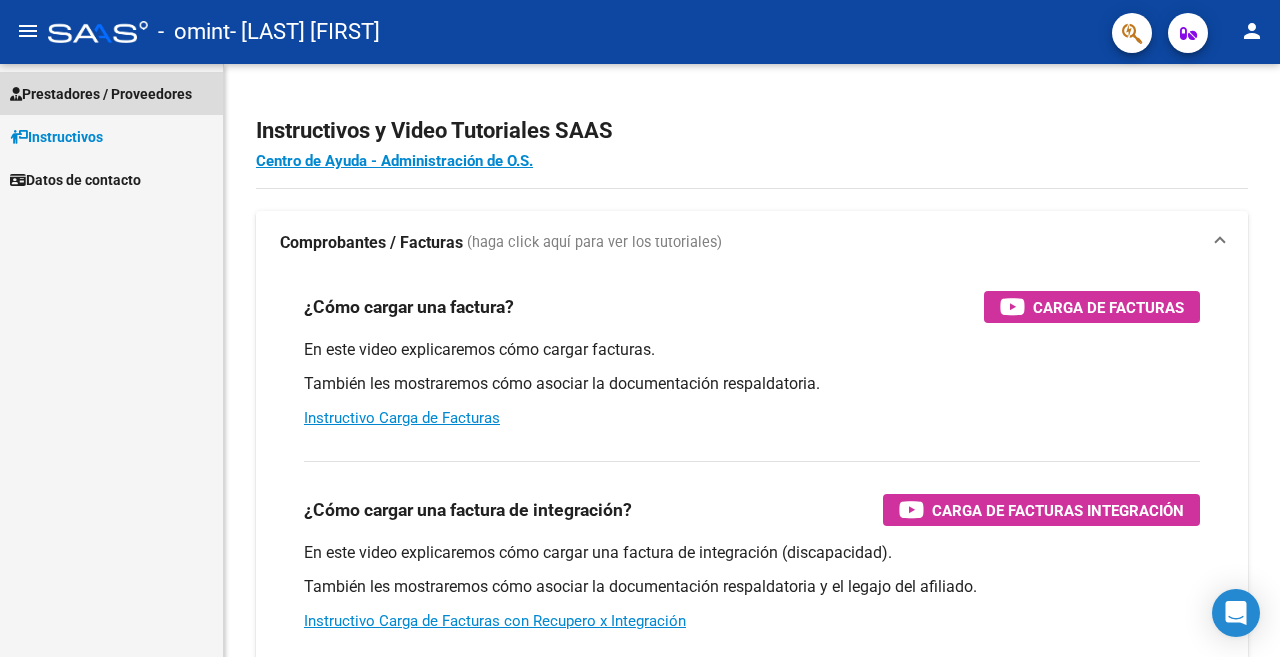 click on "Prestadores / Proveedores" at bounding box center (101, 94) 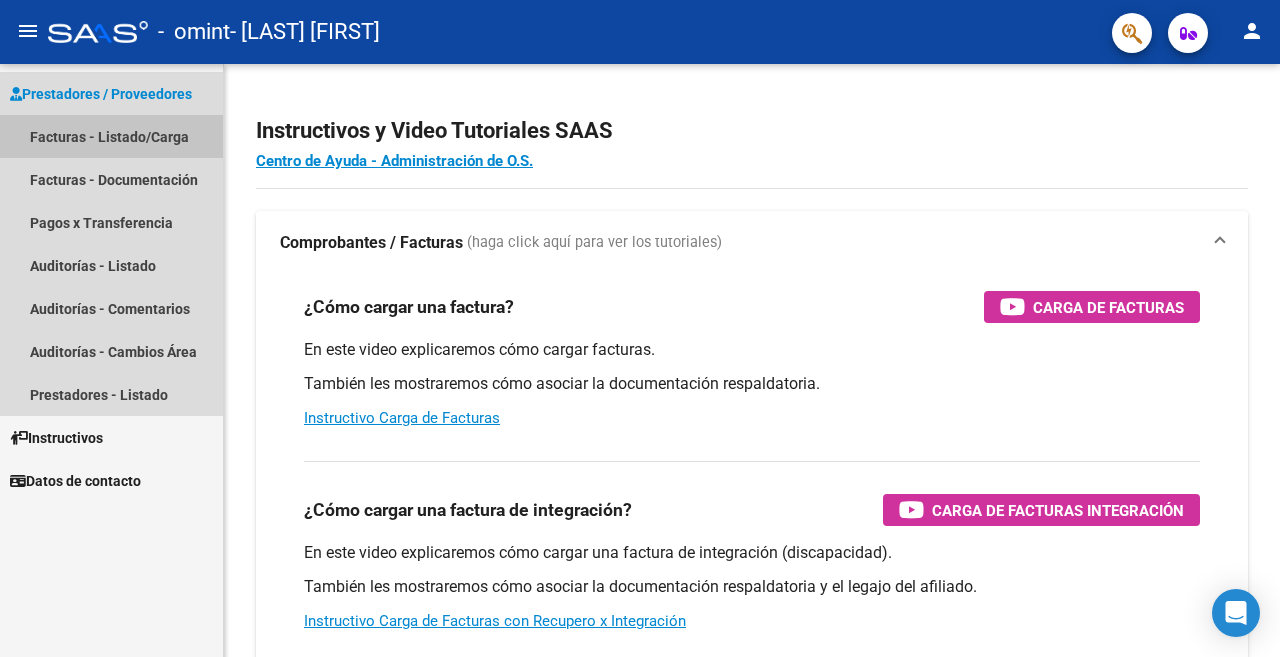 click on "Facturas - Listado/Carga" at bounding box center (111, 136) 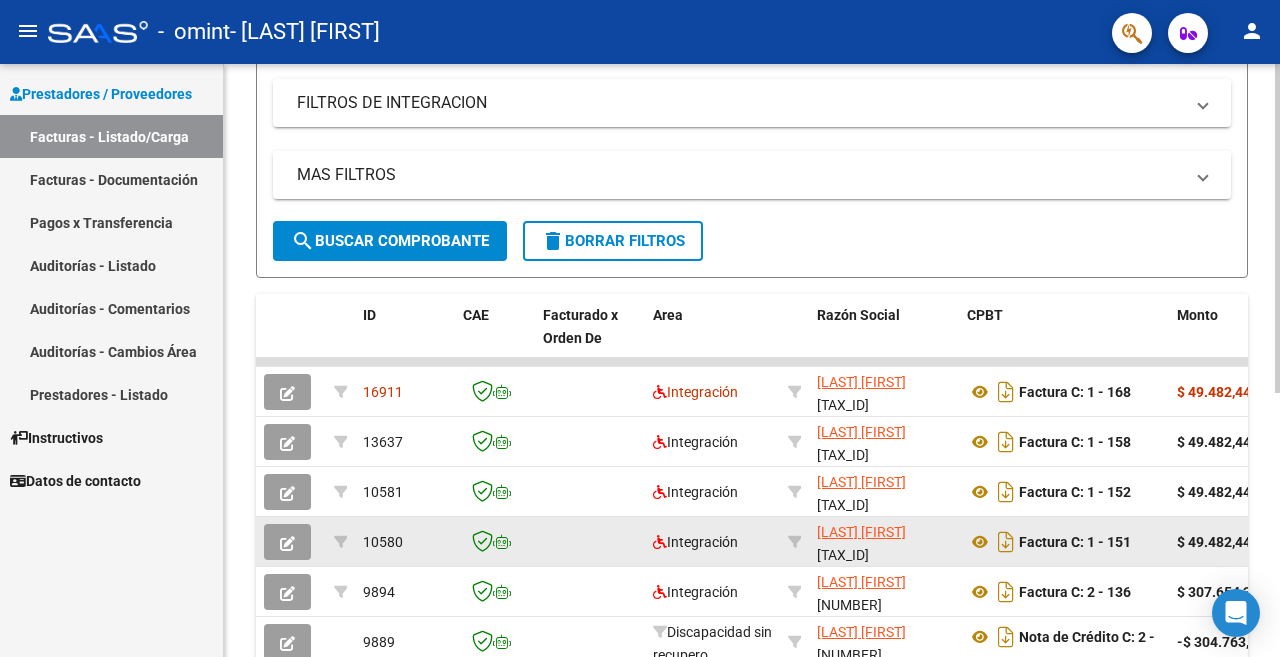 scroll, scrollTop: 476, scrollLeft: 0, axis: vertical 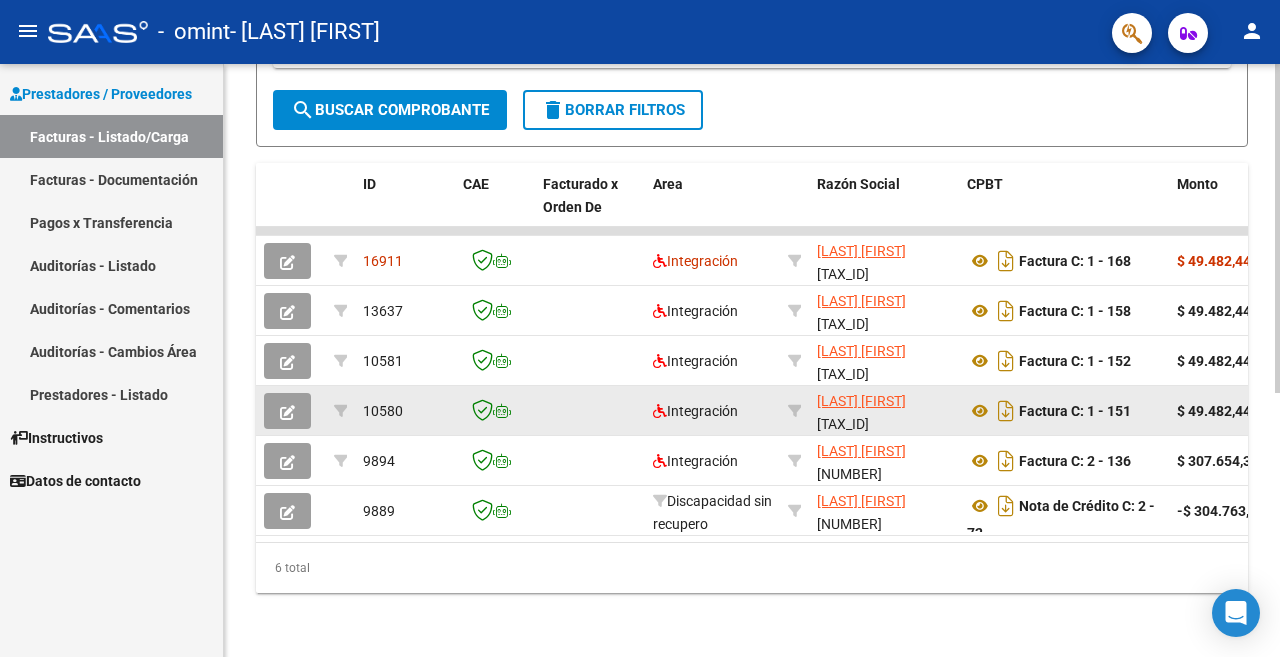 click 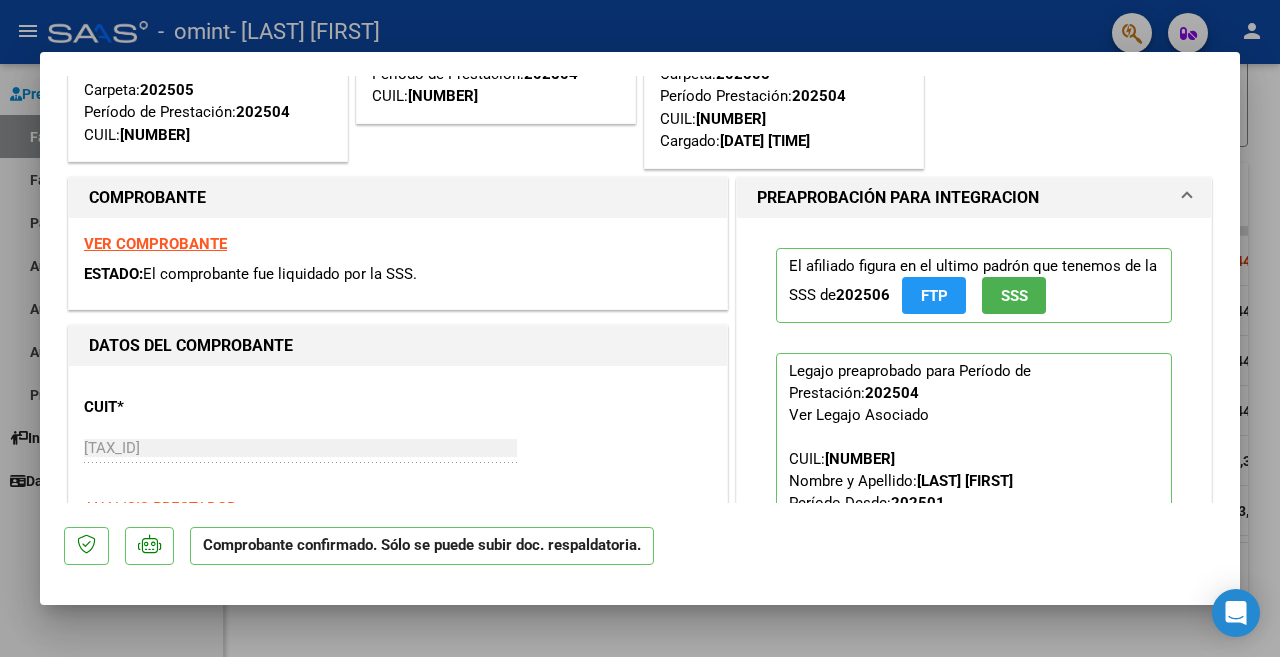 scroll, scrollTop: 200, scrollLeft: 0, axis: vertical 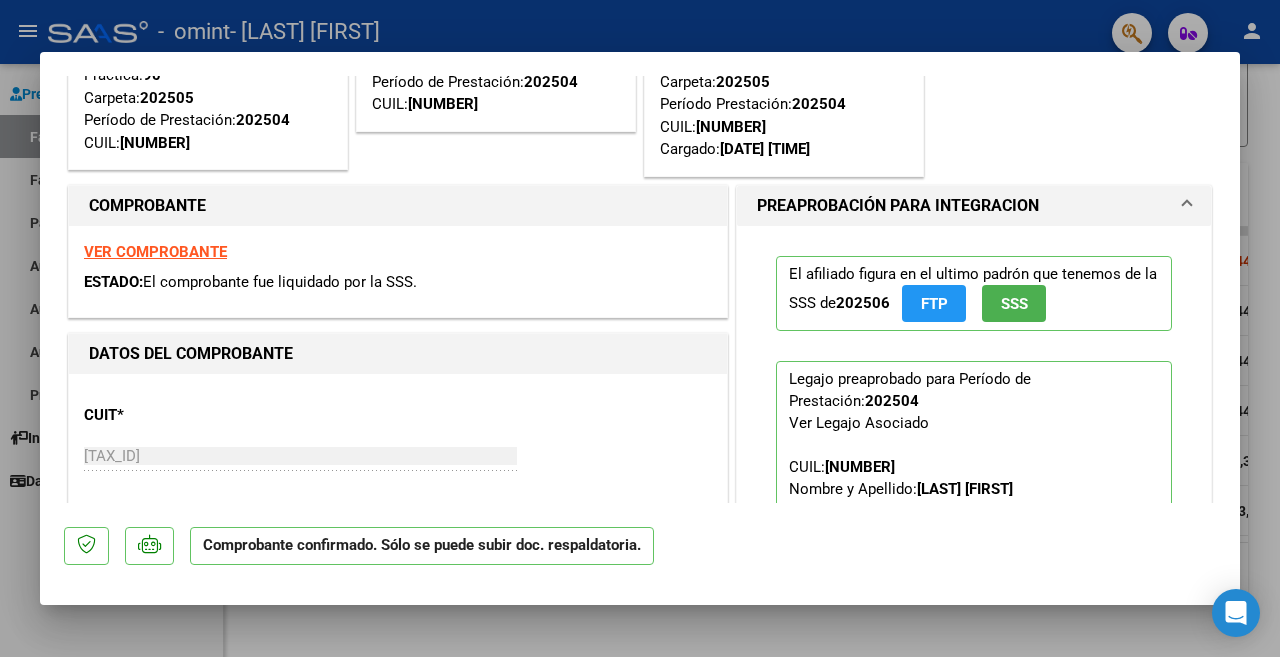 click at bounding box center [640, 328] 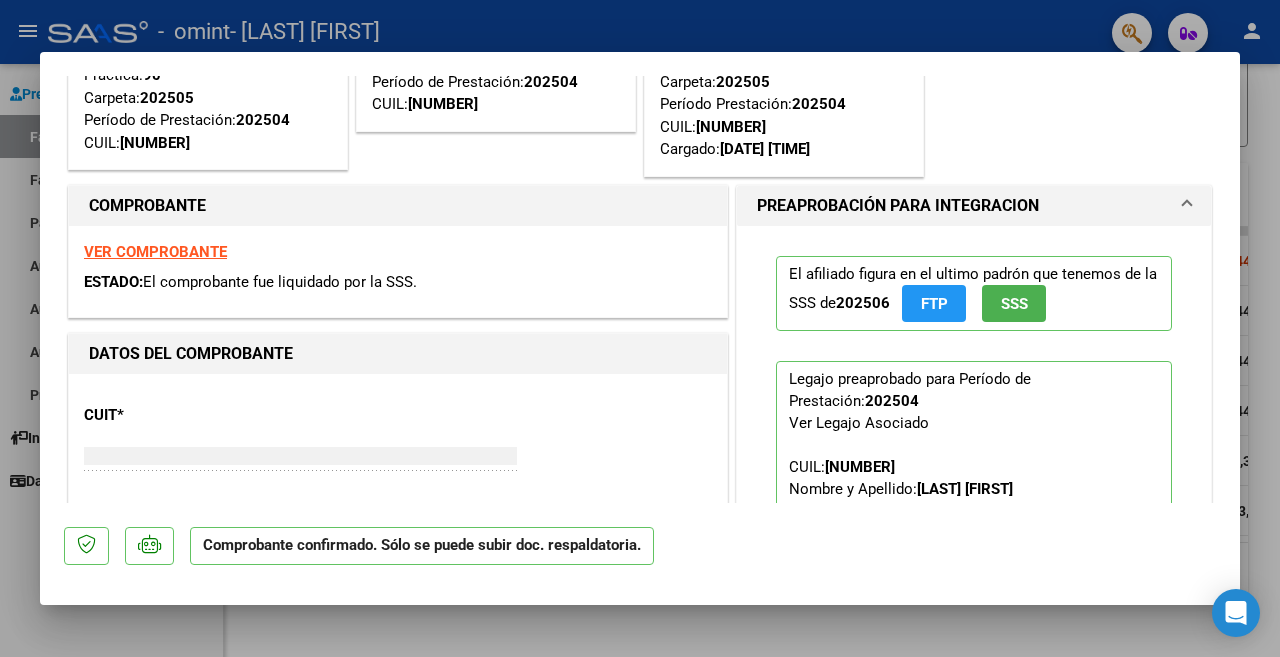 type 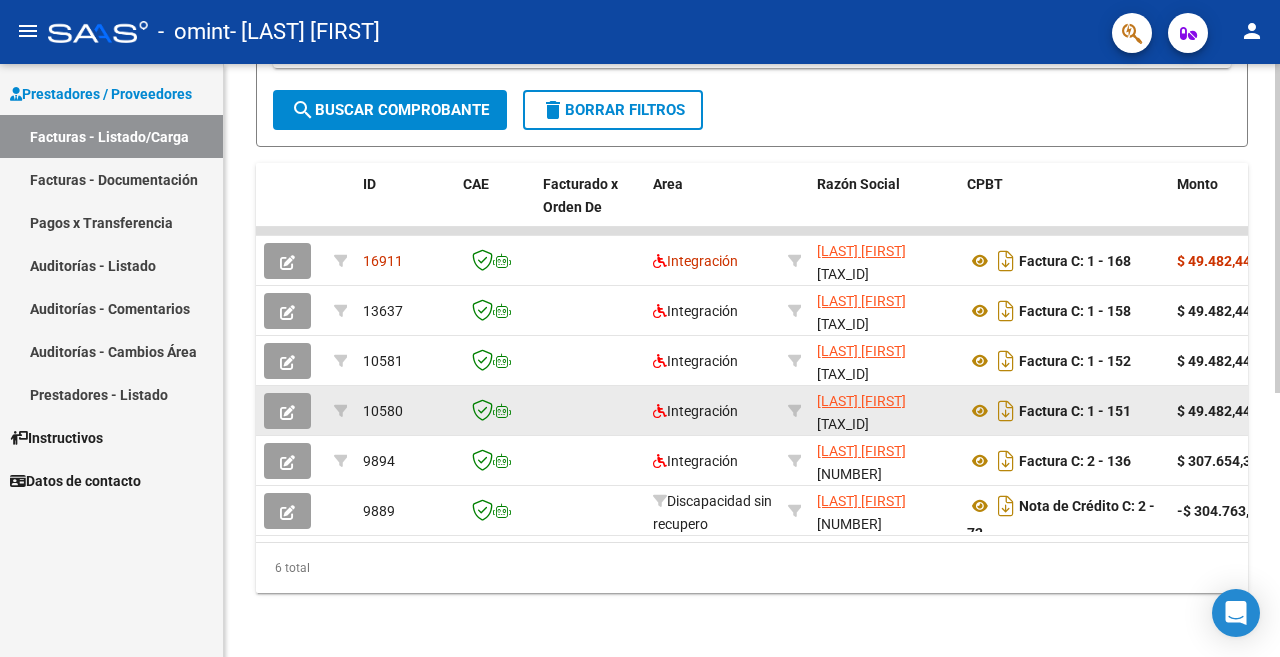 click 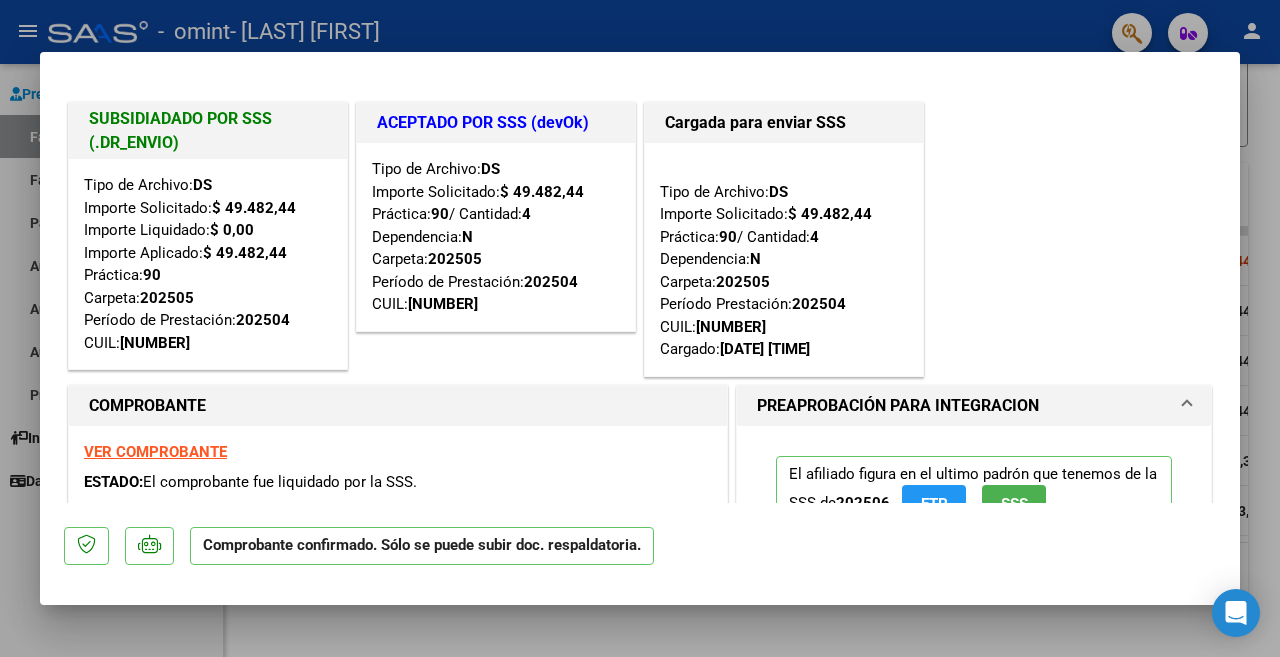 click at bounding box center (640, 328) 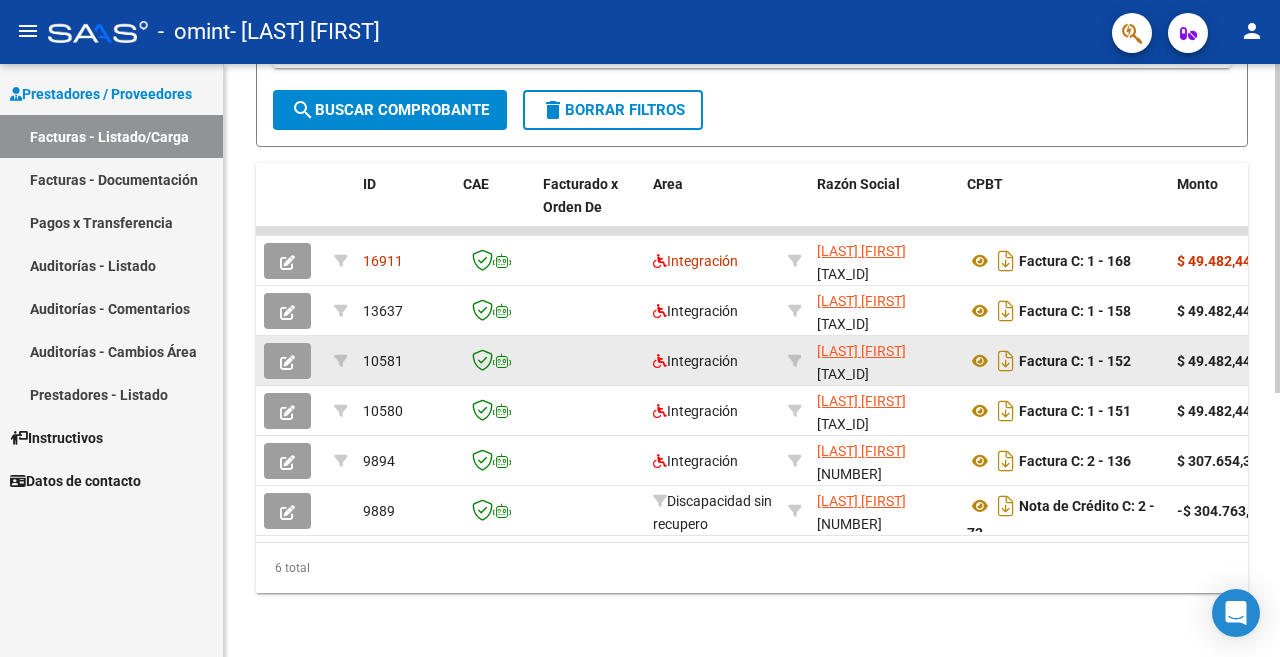click 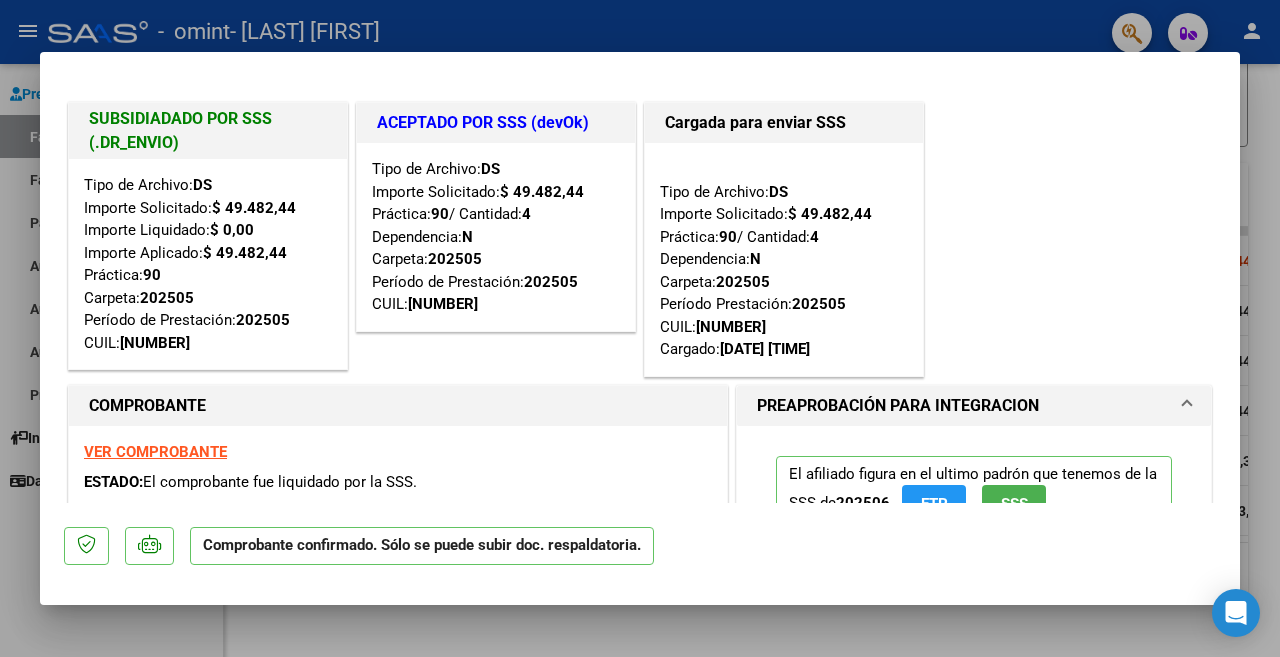 click at bounding box center [640, 328] 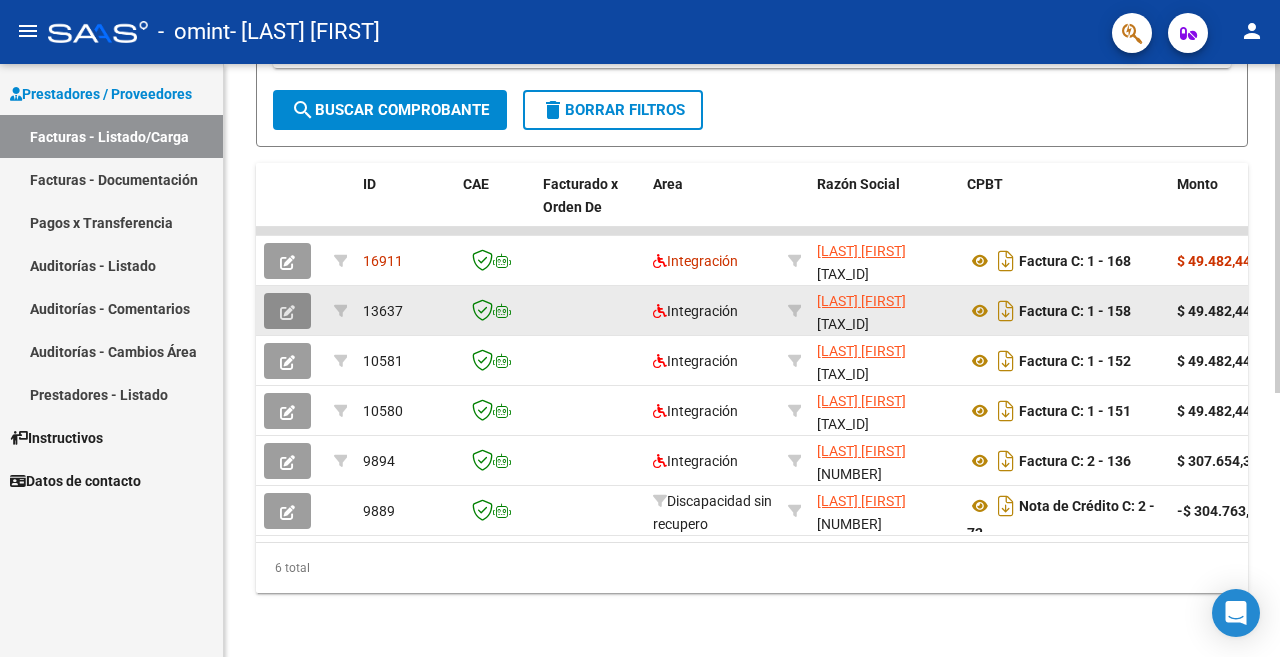 click 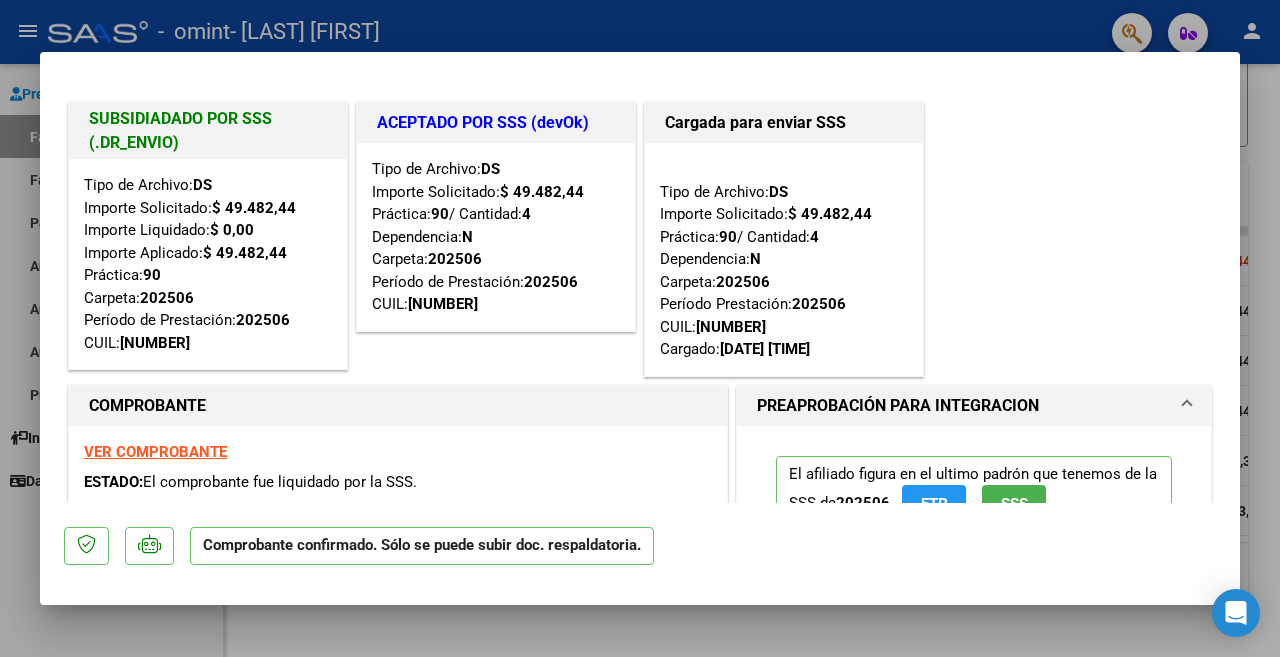 click at bounding box center [640, 328] 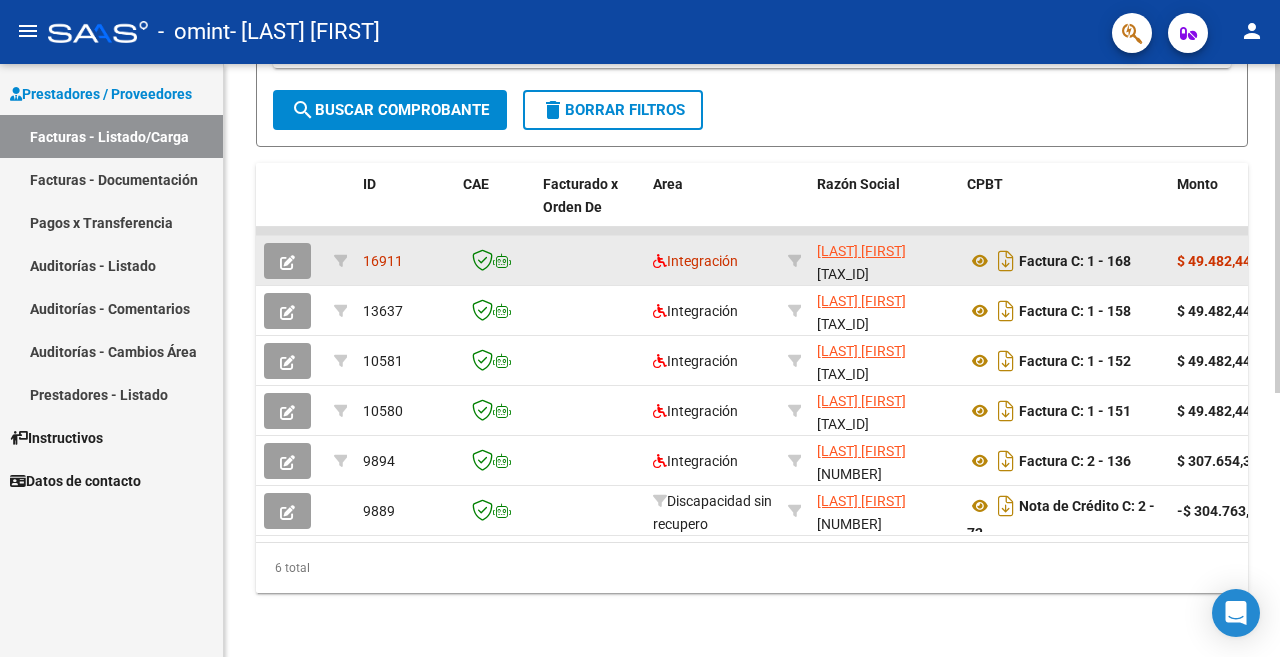 click 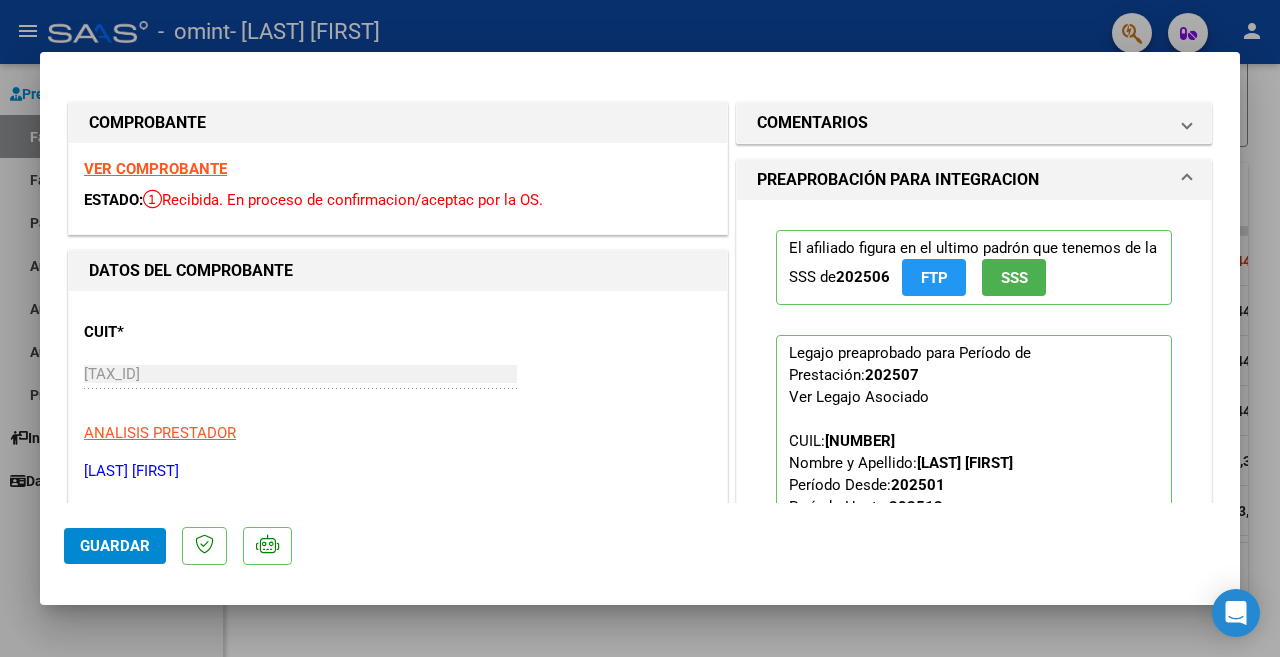 click at bounding box center (640, 328) 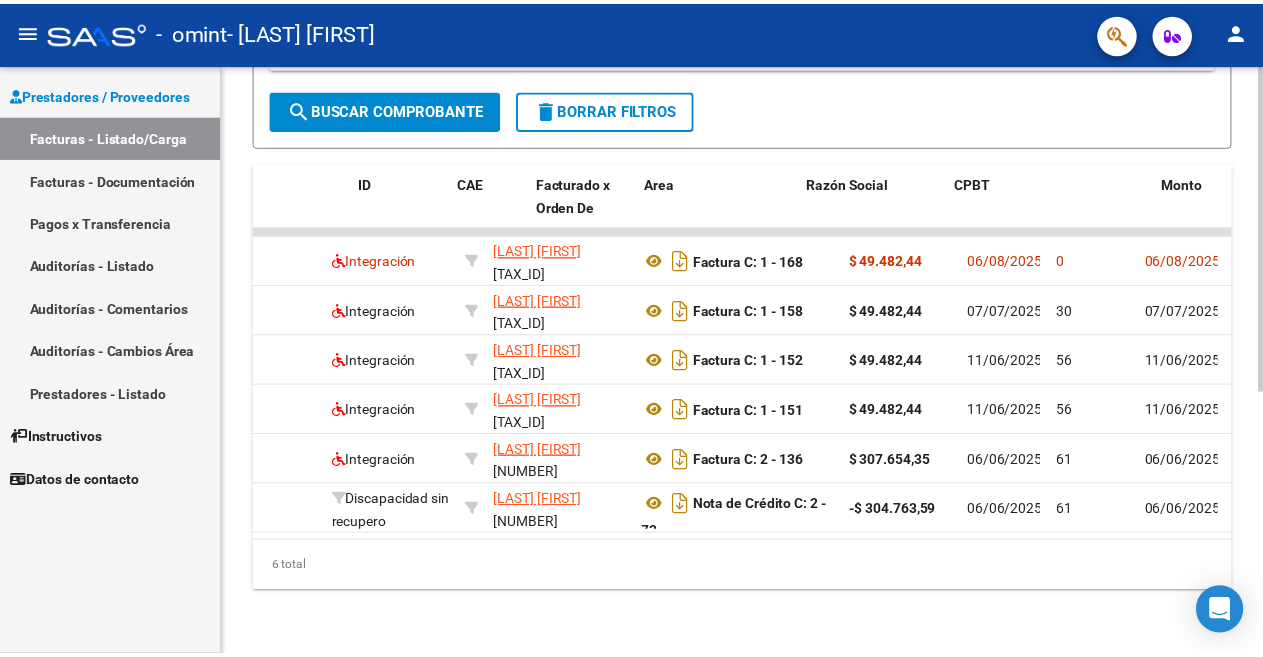 scroll, scrollTop: 0, scrollLeft: 0, axis: both 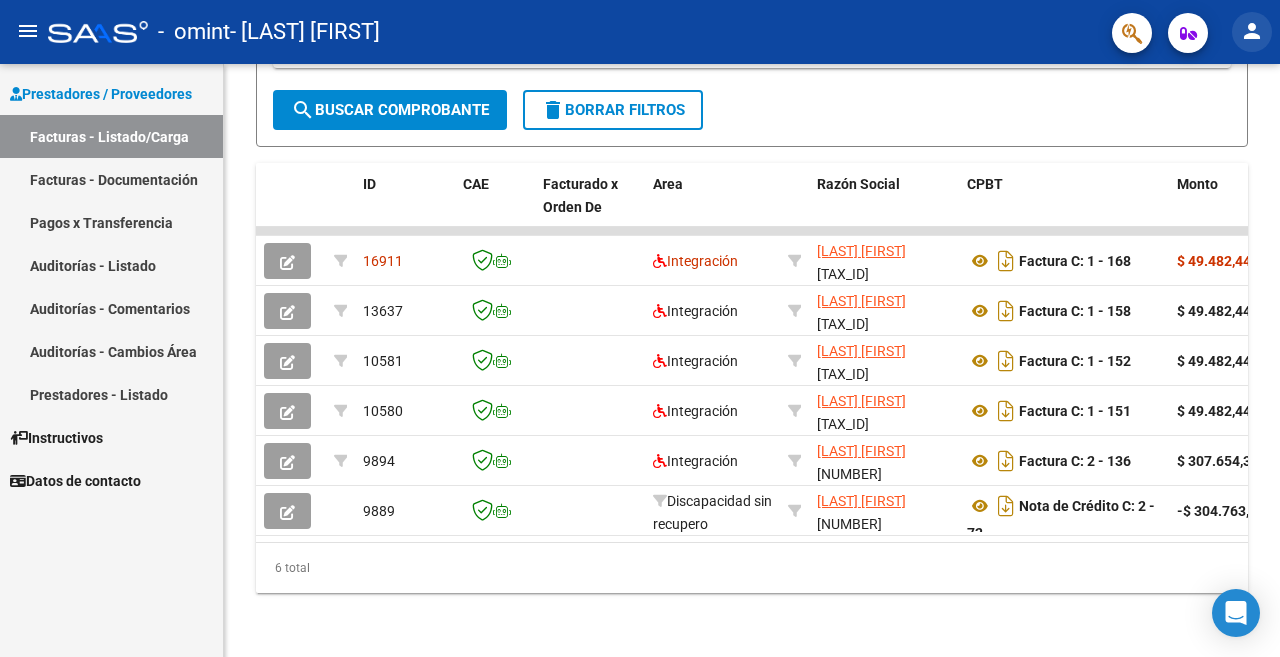 click on "person" 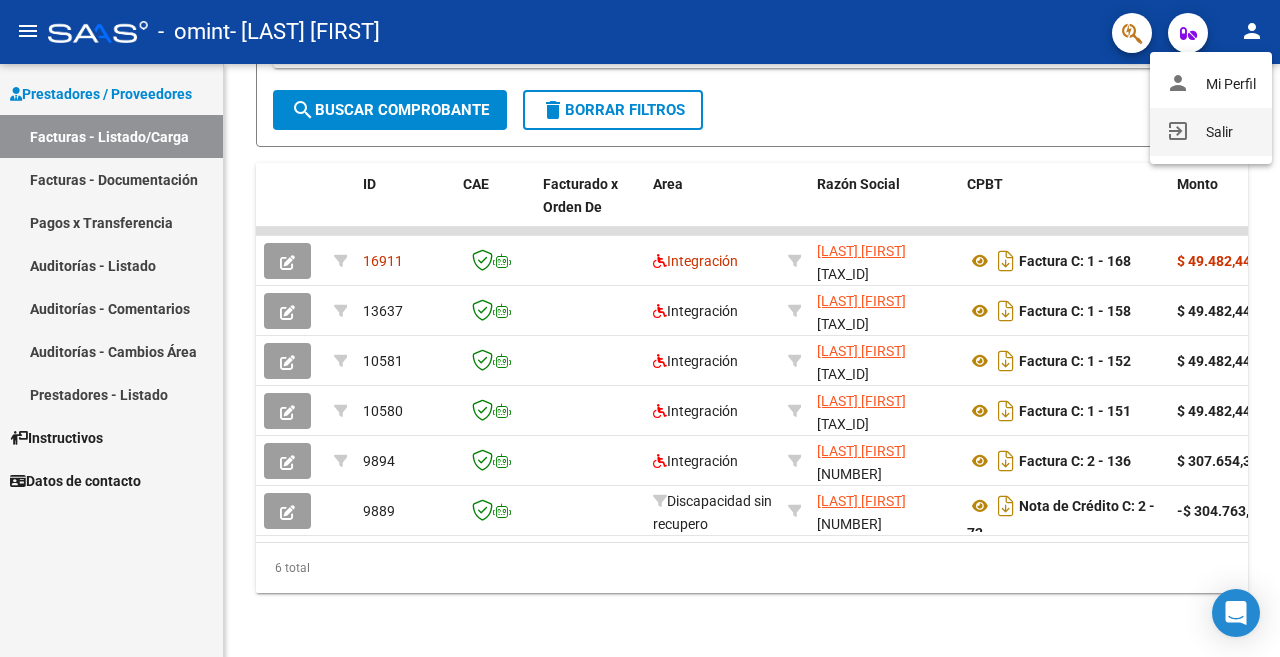 click on "exit_to_app  Salir" at bounding box center (1211, 132) 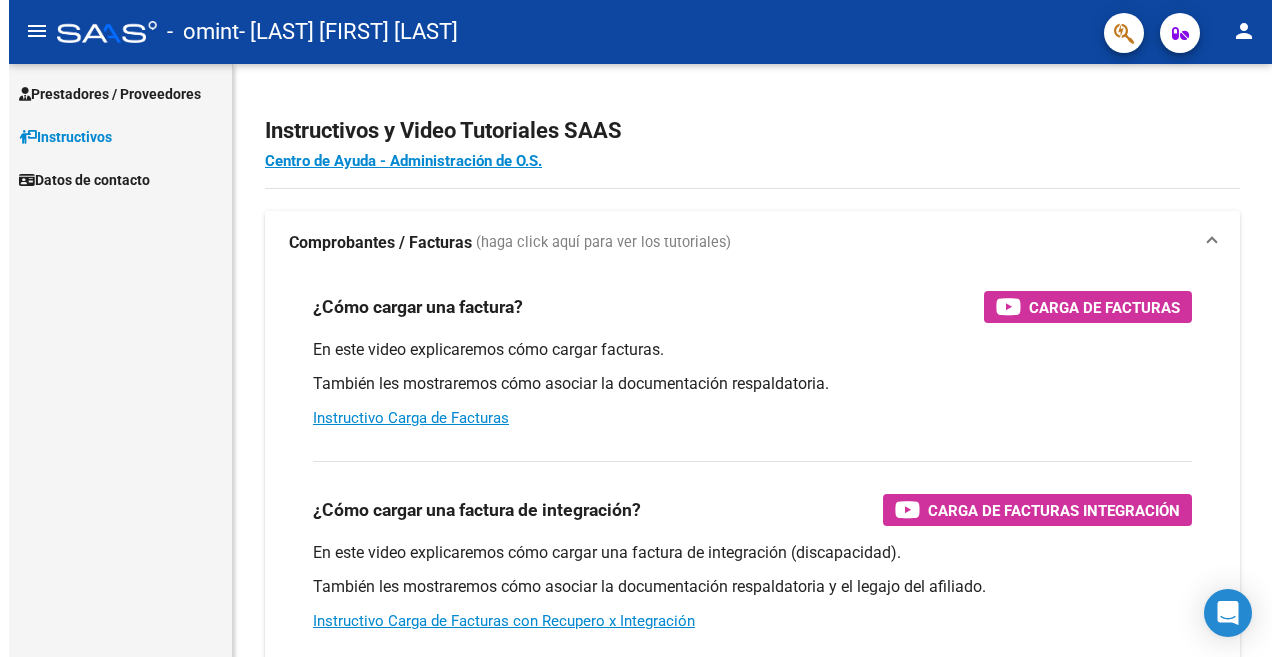 scroll, scrollTop: 0, scrollLeft: 0, axis: both 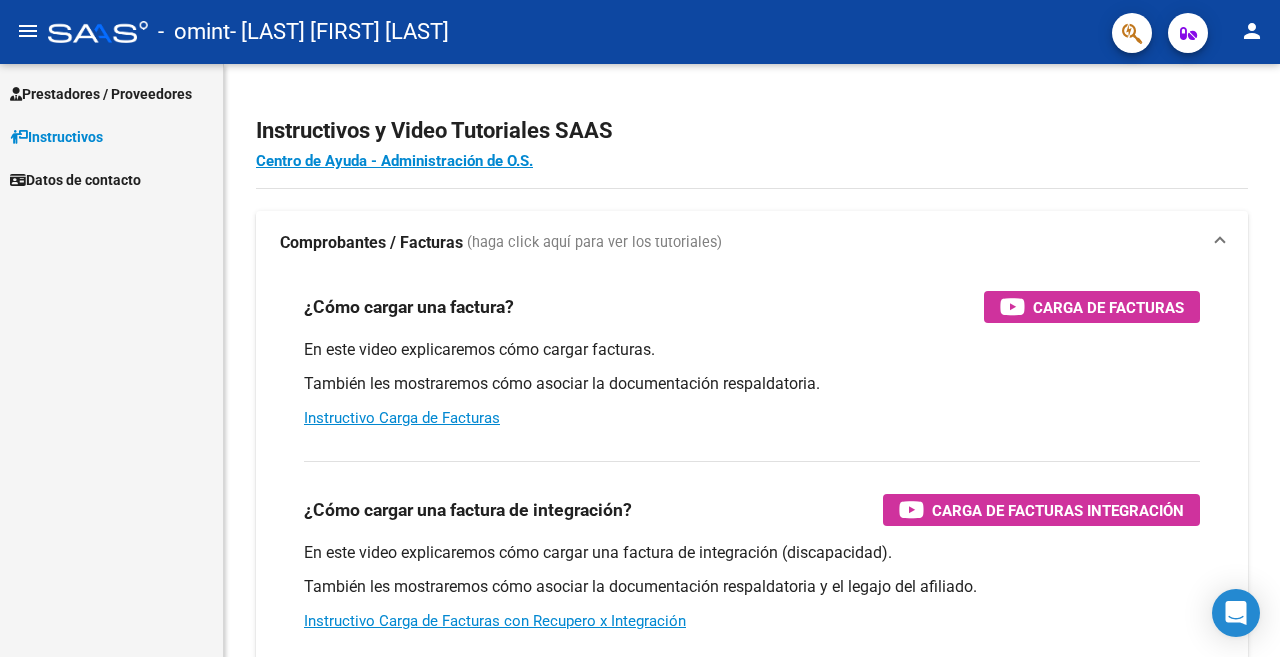 click on "Prestadores / Proveedores" at bounding box center [101, 94] 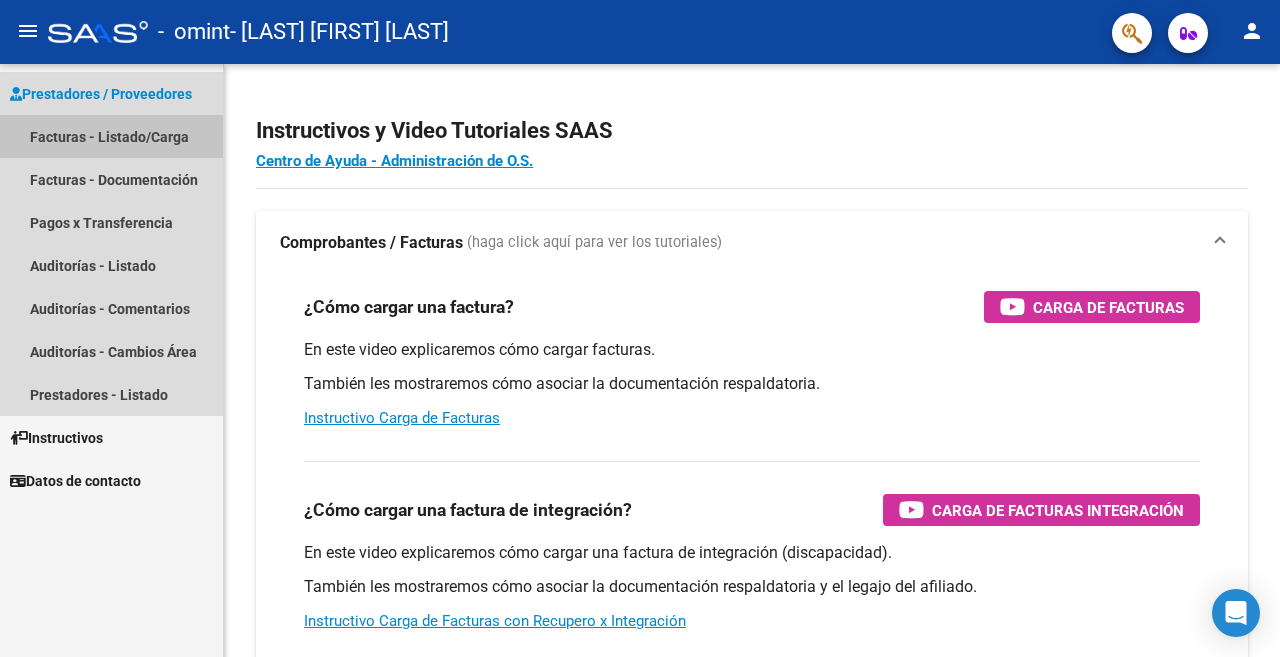 click on "Facturas - Listado/Carga" at bounding box center [111, 136] 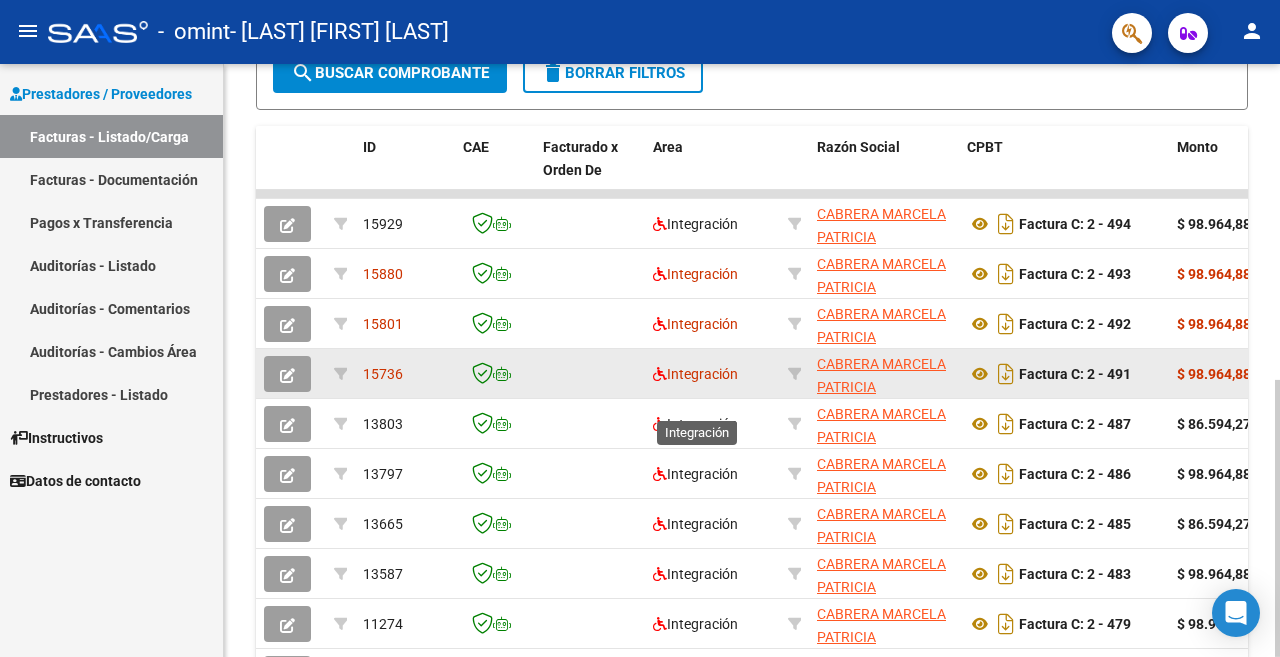 scroll, scrollTop: 500, scrollLeft: 0, axis: vertical 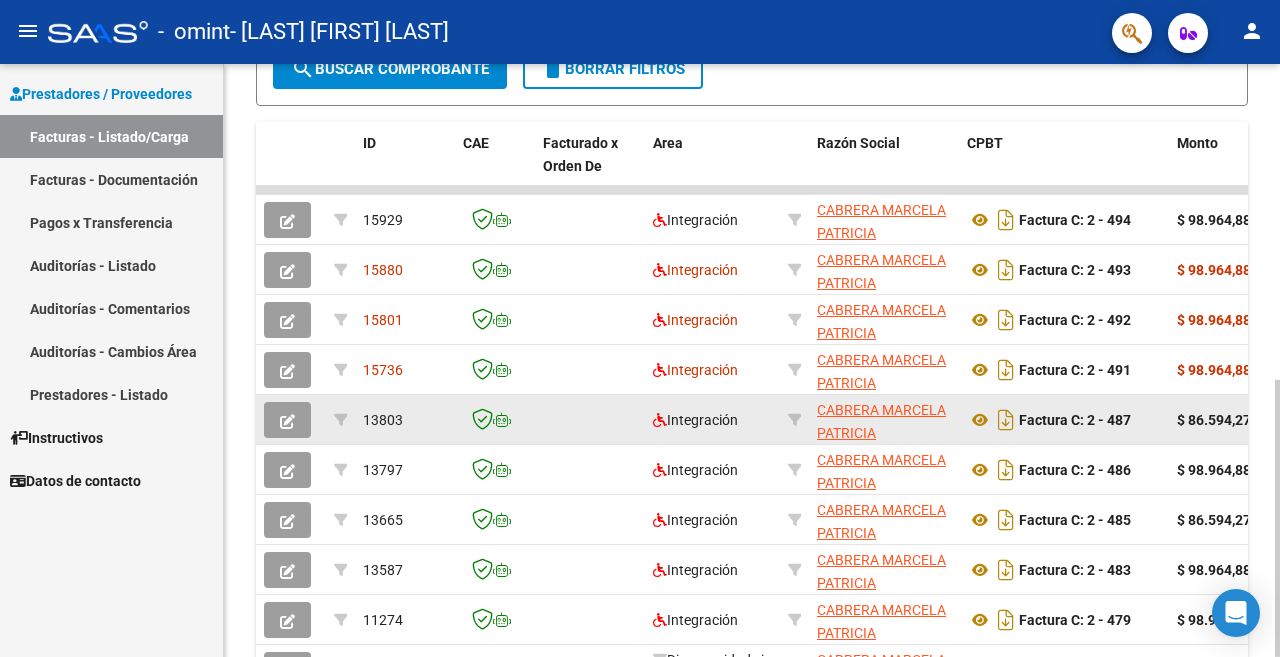 click 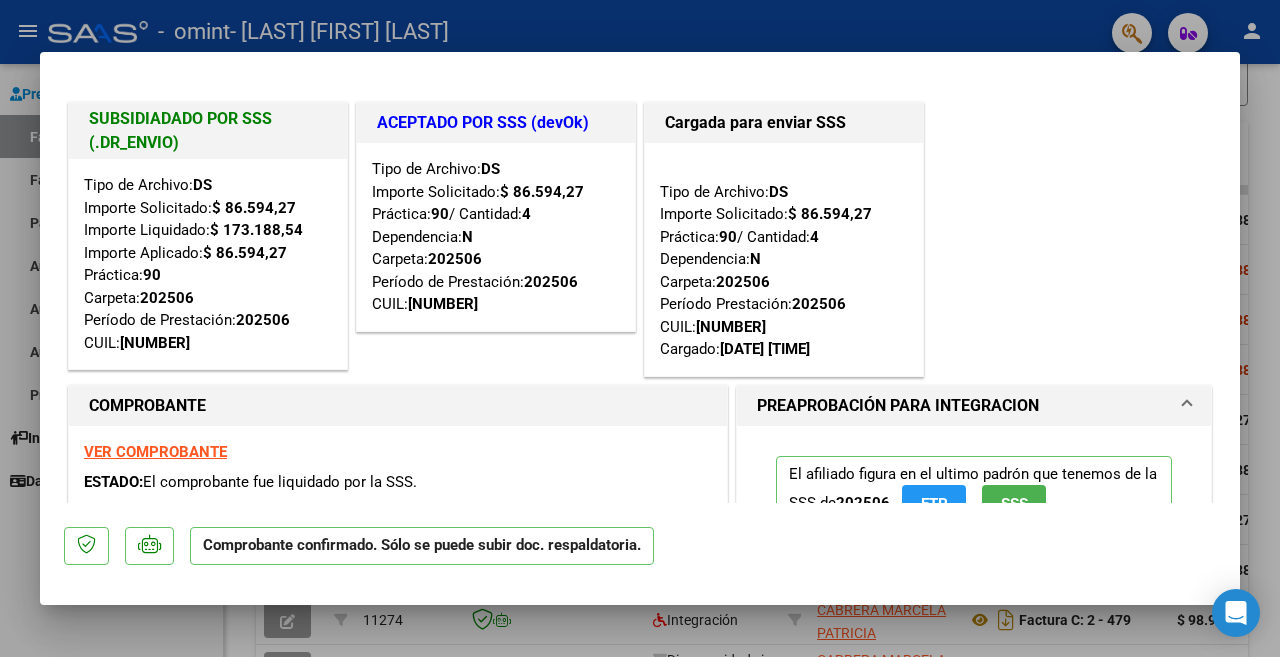 click at bounding box center [640, 328] 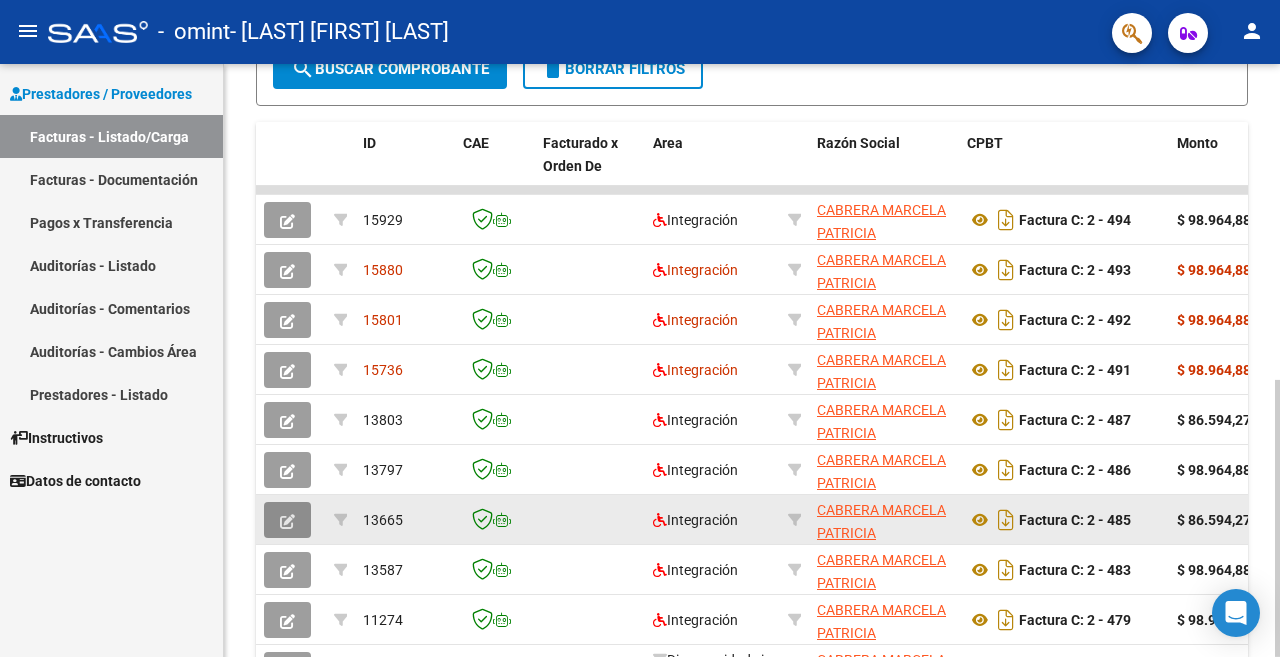 click 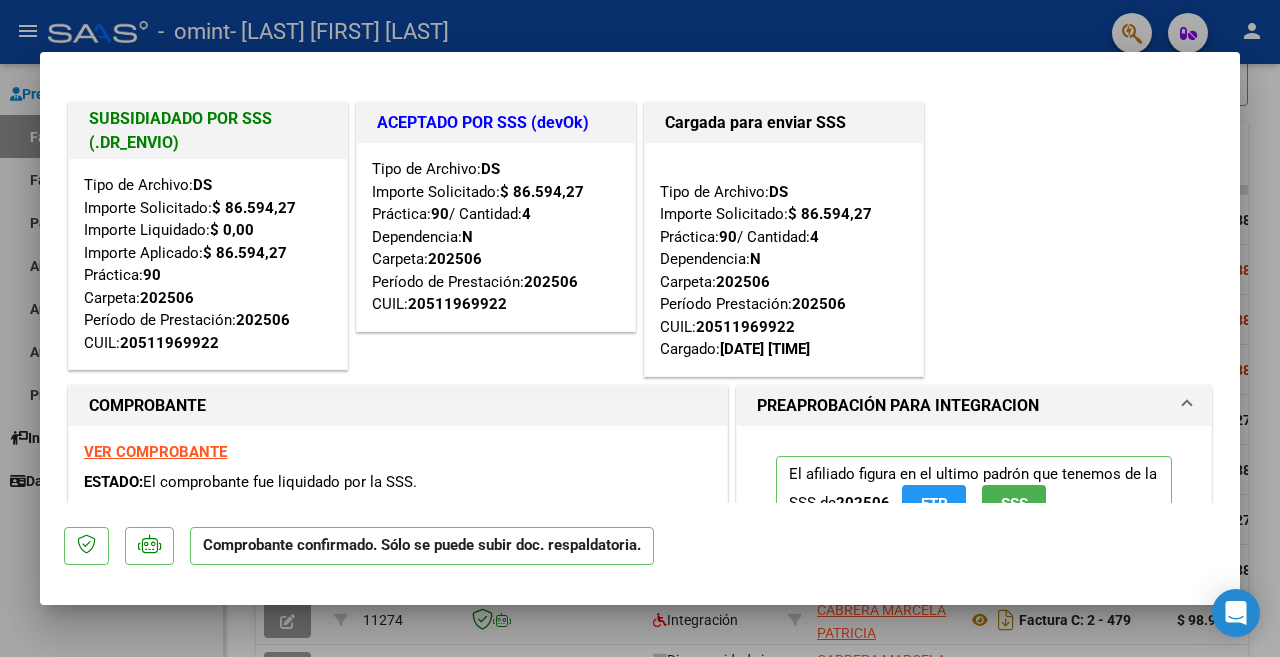 click at bounding box center (640, 328) 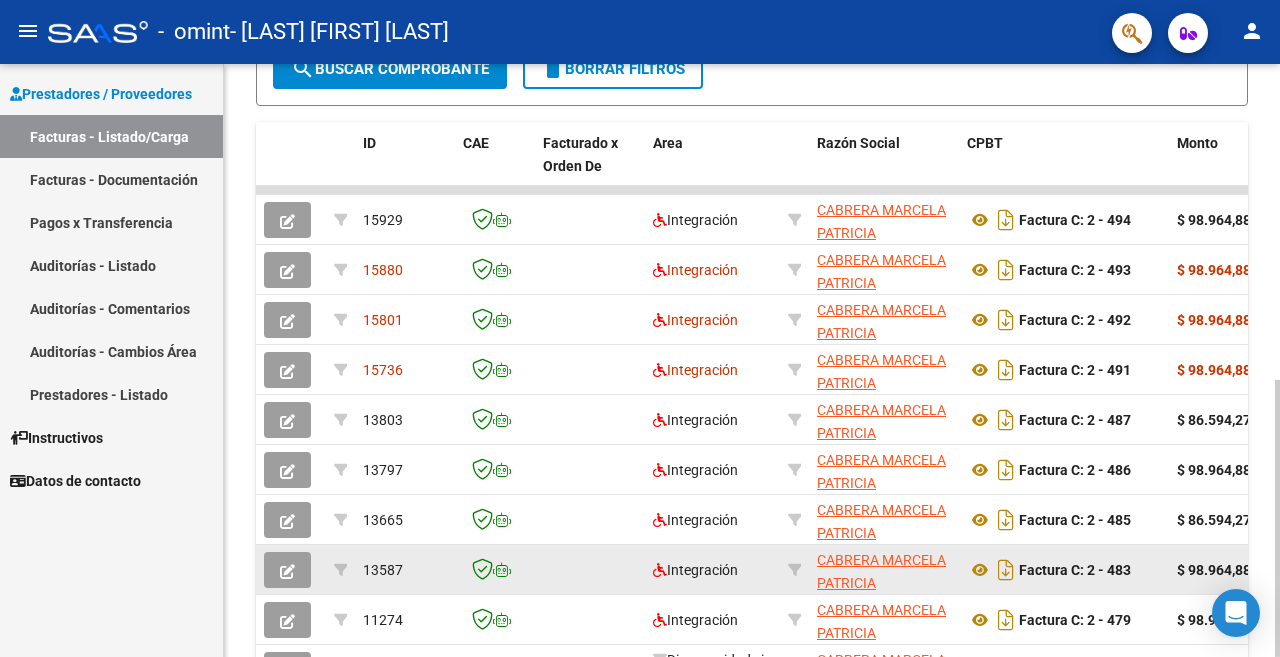 scroll, scrollTop: 676, scrollLeft: 0, axis: vertical 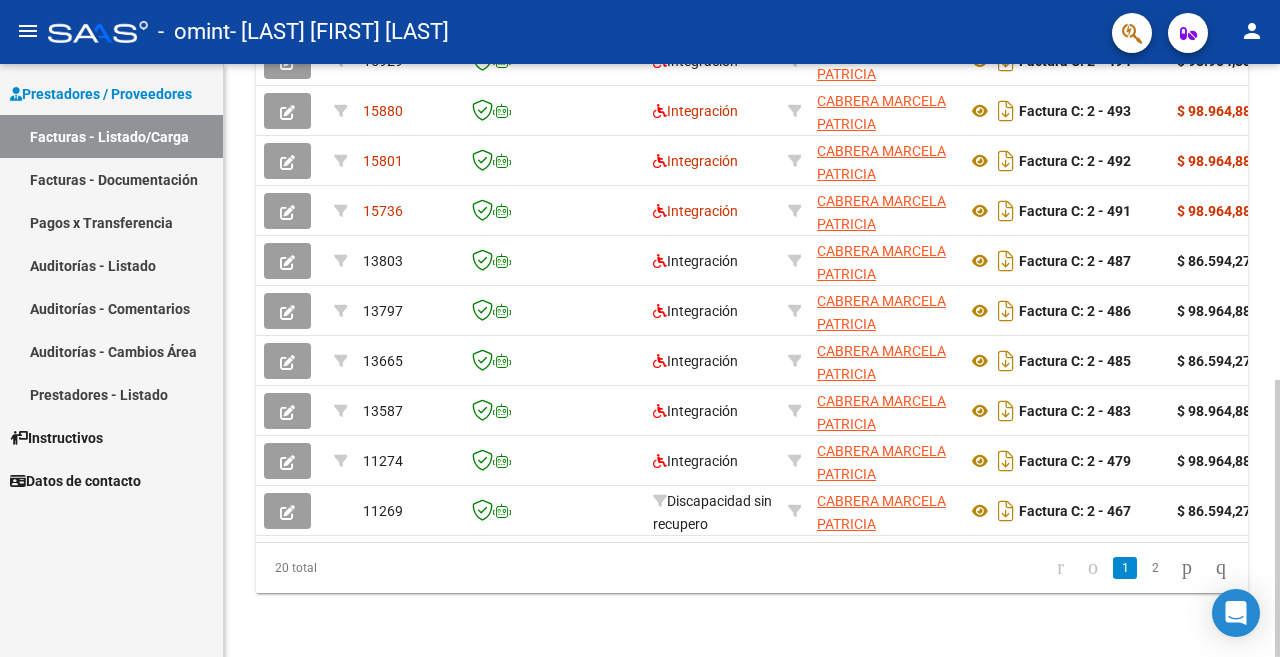 click on "2" 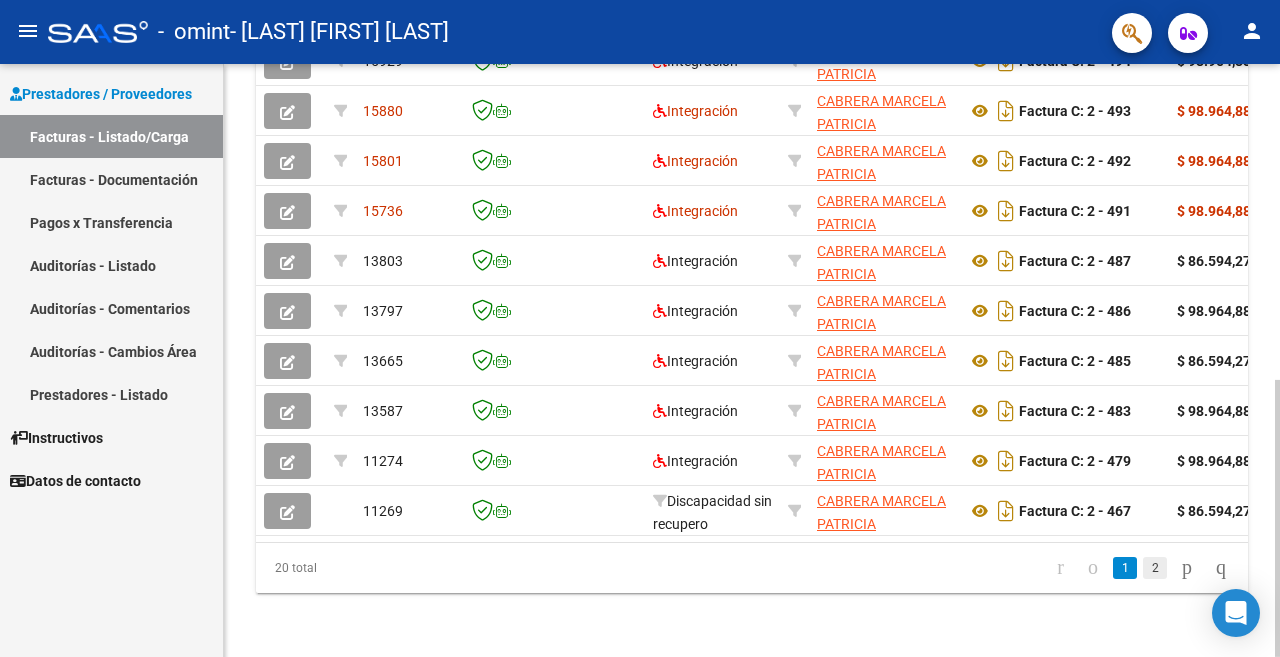 click on "2" 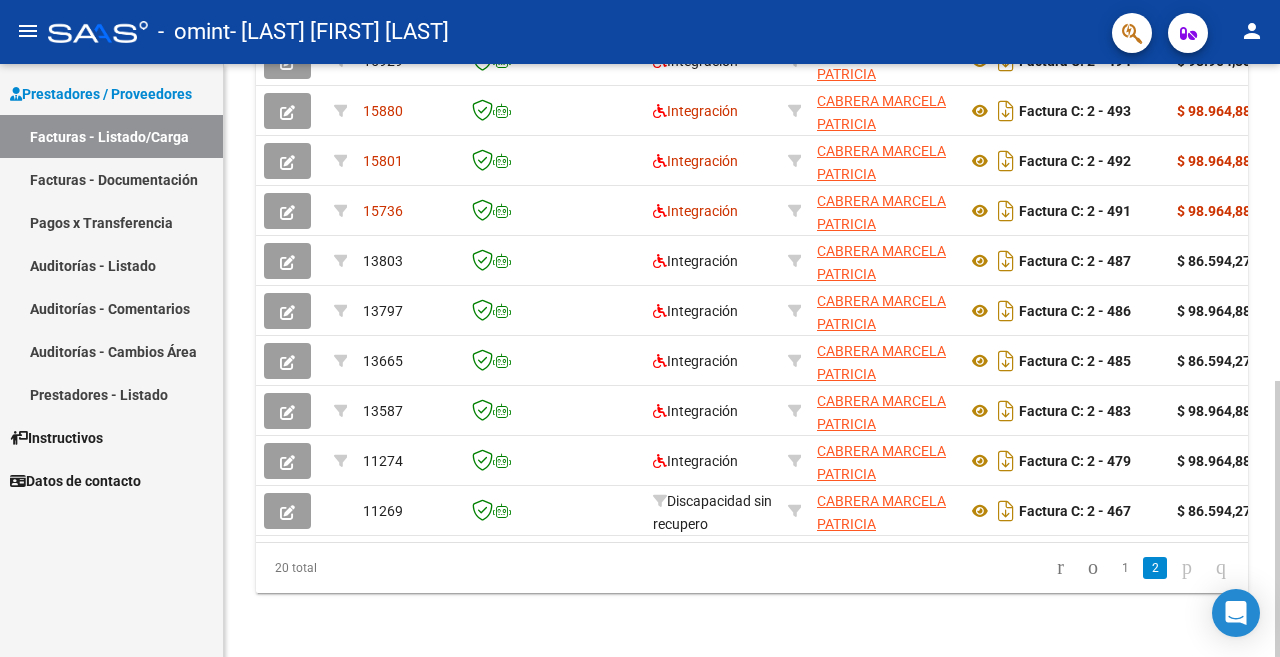 scroll, scrollTop: 676, scrollLeft: 0, axis: vertical 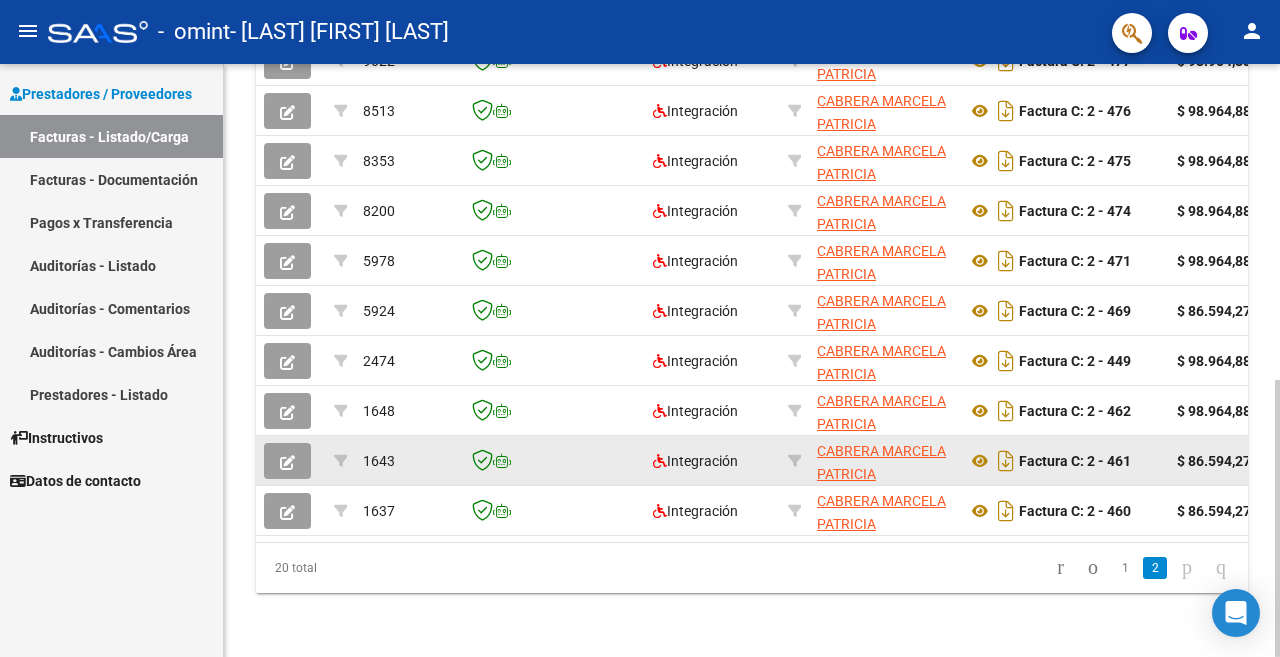 click 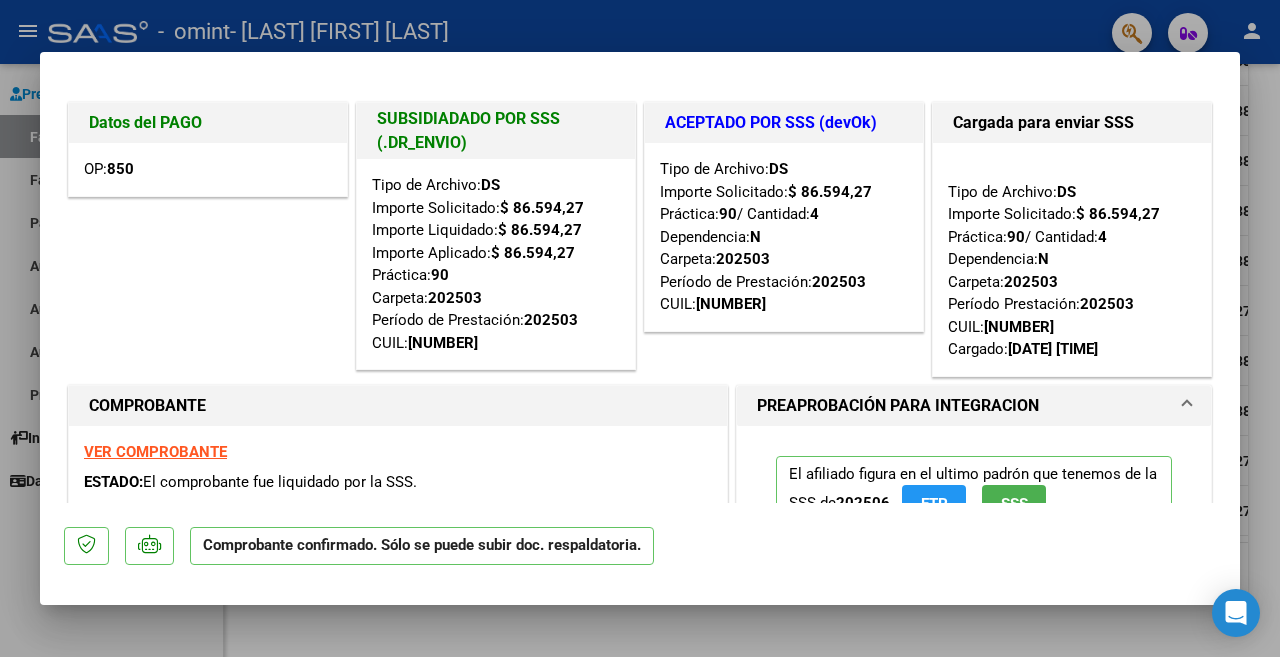 drag, startPoint x: 796, startPoint y: 9, endPoint x: 1007, endPoint y: 67, distance: 218.82642 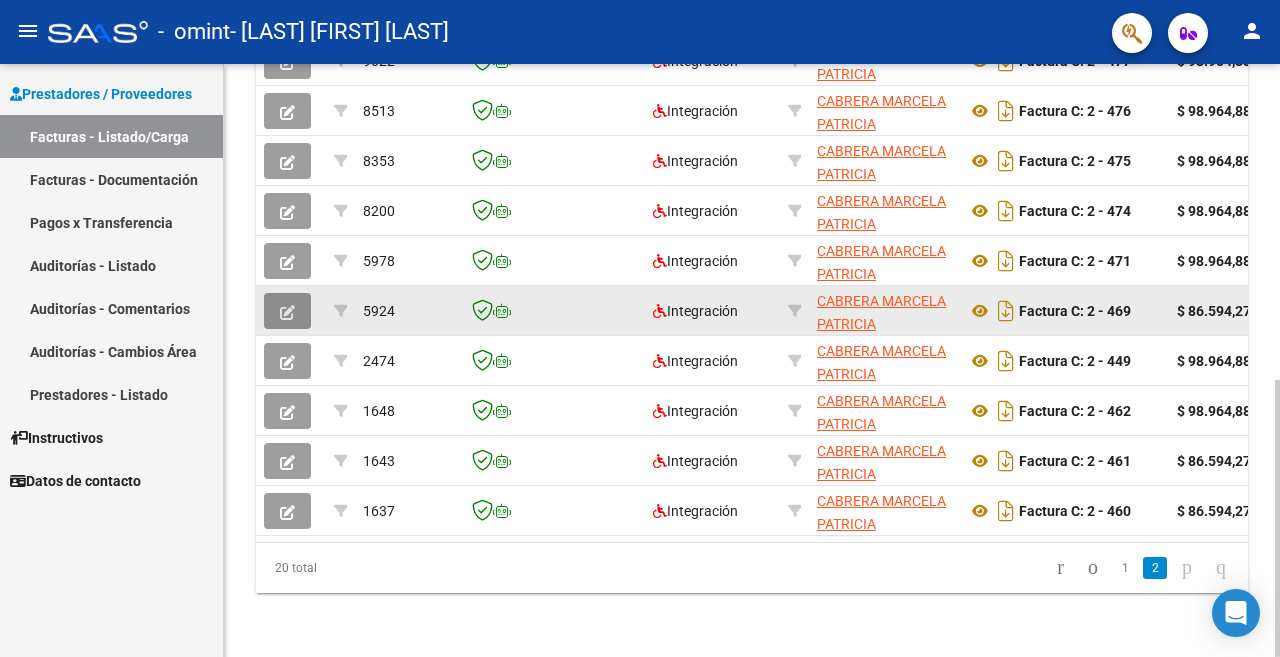 click 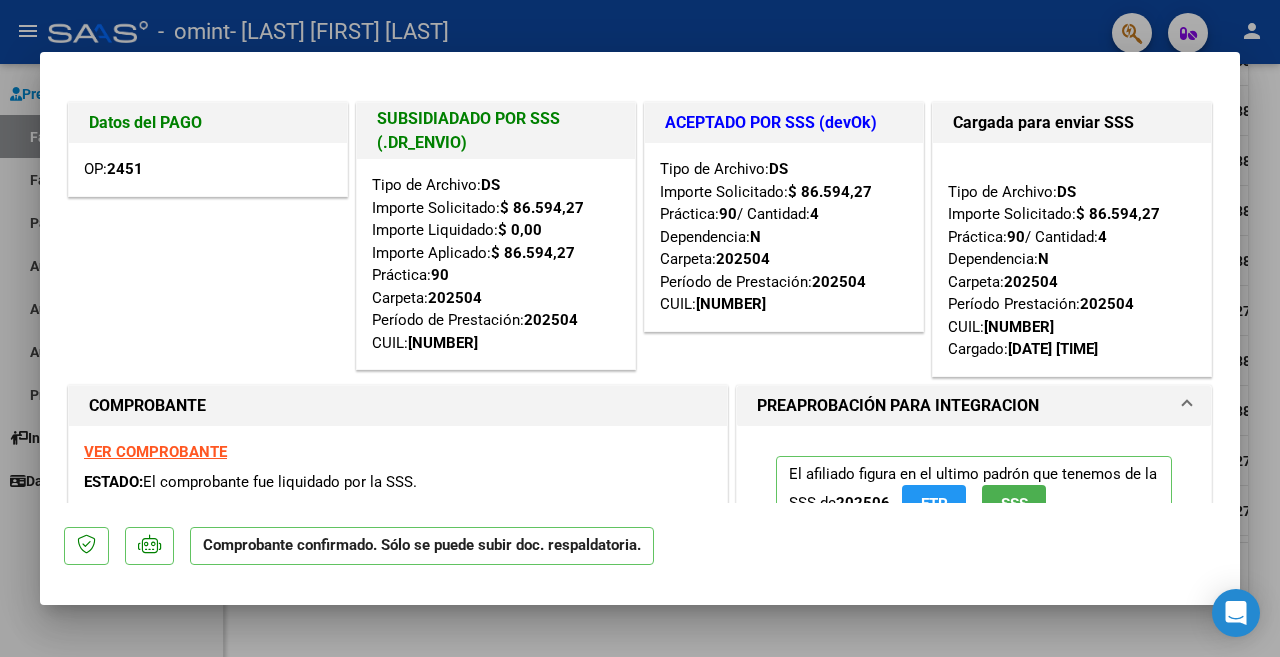 click at bounding box center (640, 328) 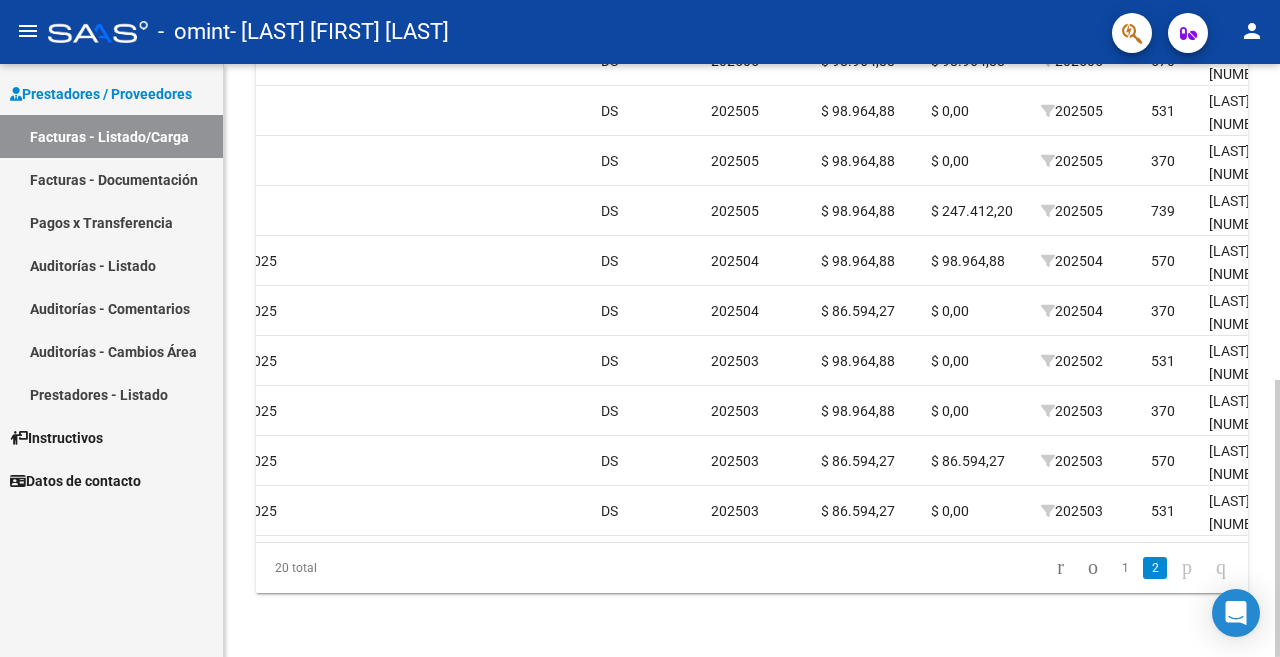 scroll, scrollTop: 0, scrollLeft: 2186, axis: horizontal 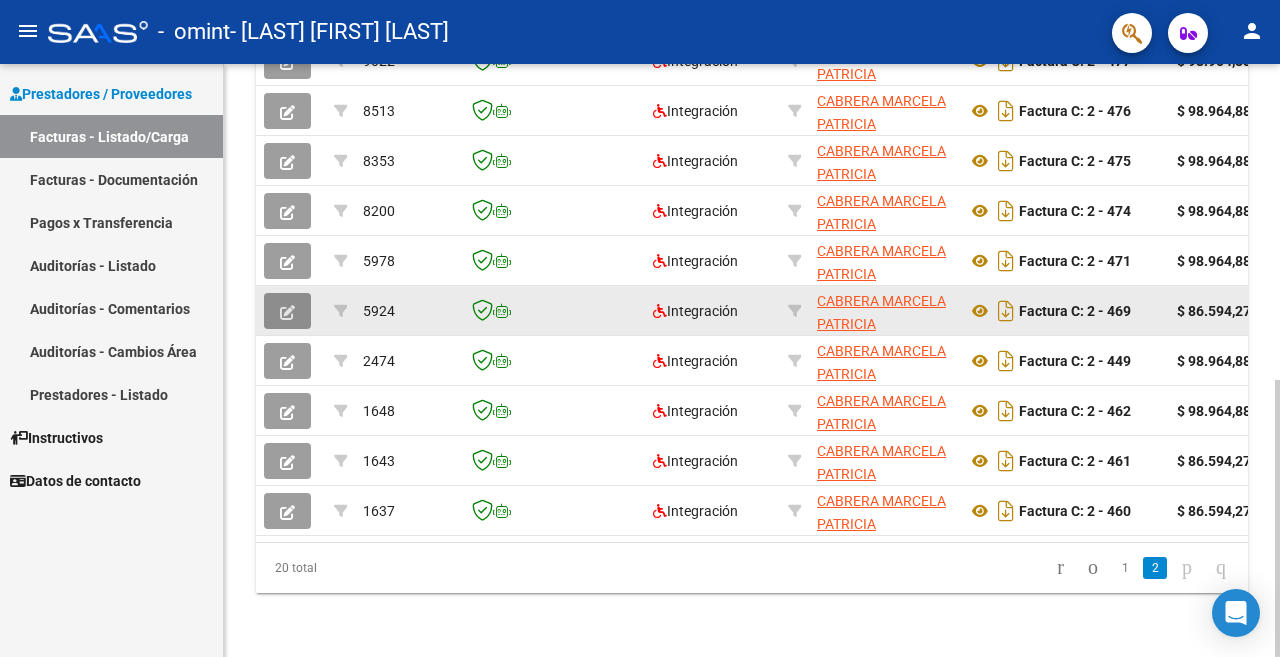 click 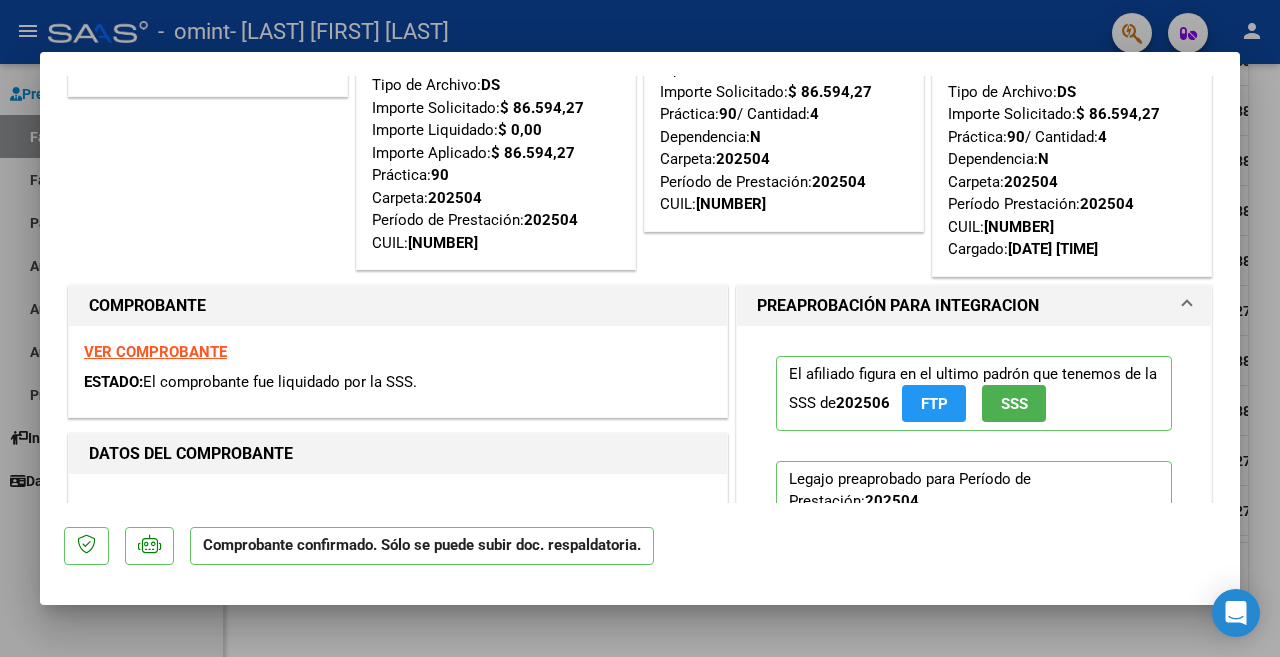scroll, scrollTop: 0, scrollLeft: 0, axis: both 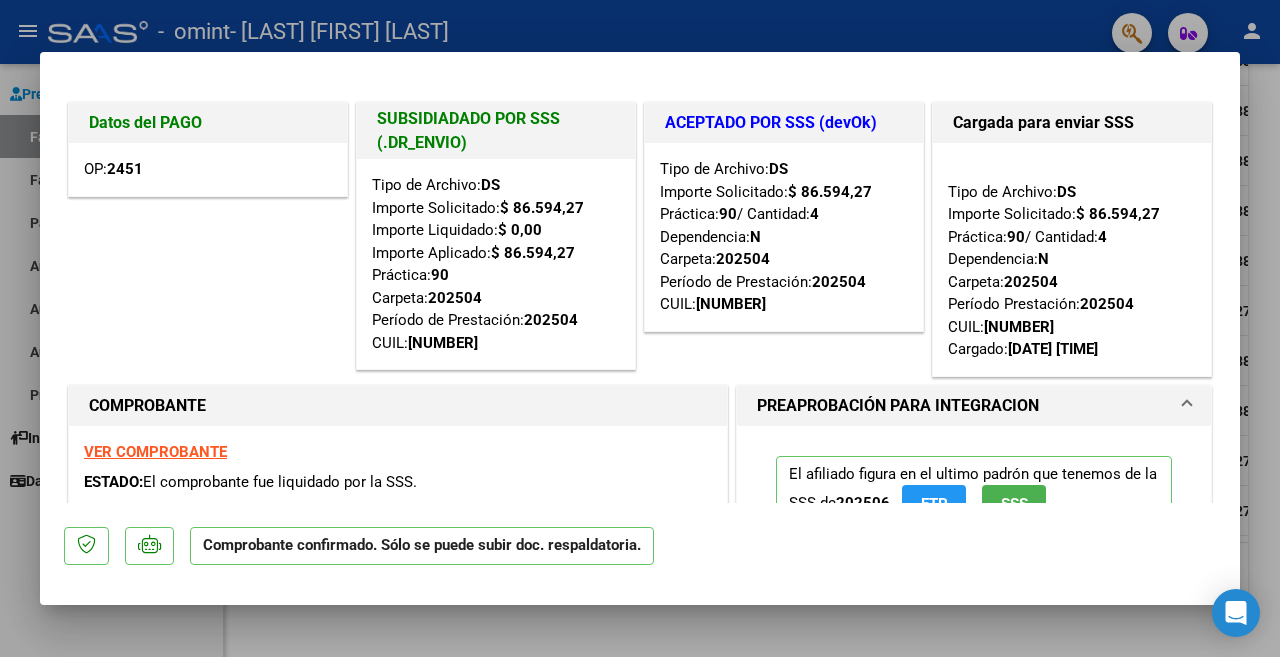 click at bounding box center (640, 328) 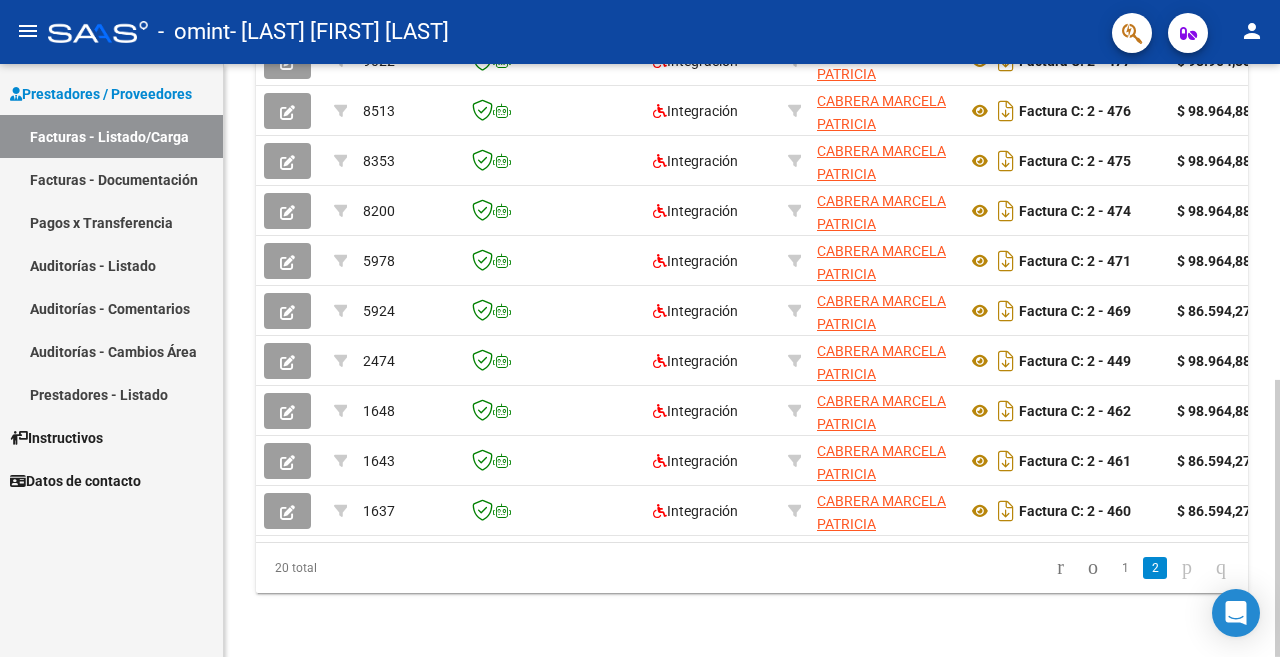 scroll, scrollTop: 0, scrollLeft: 868, axis: horizontal 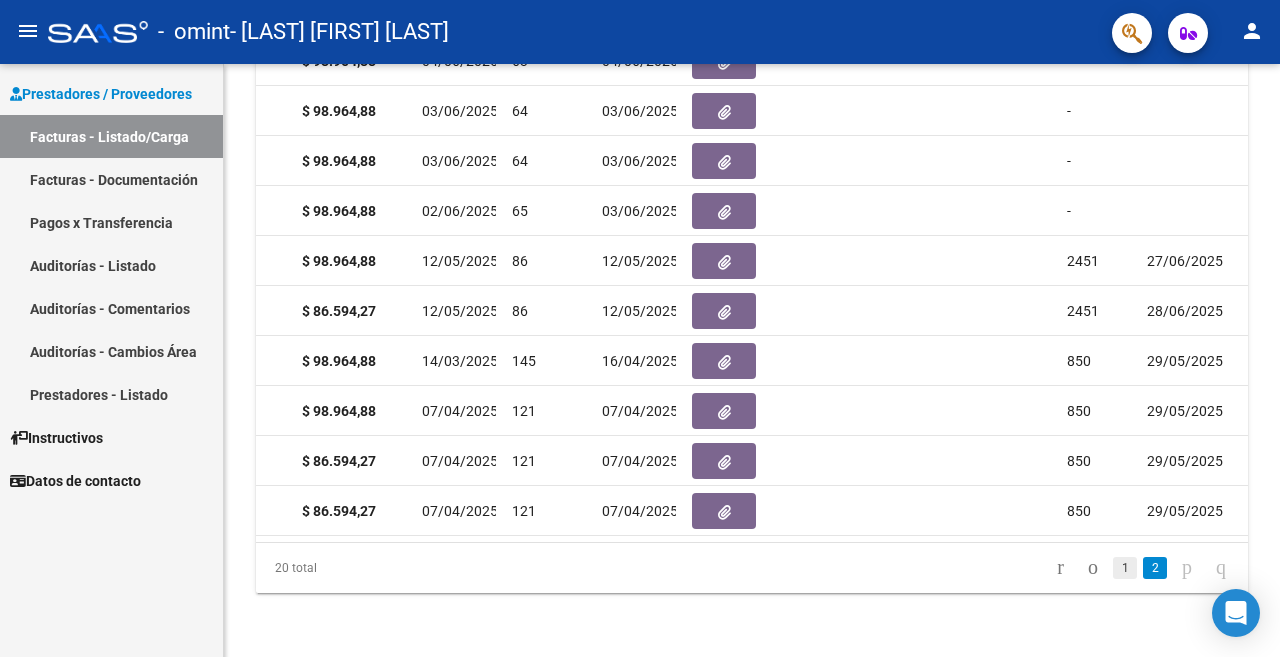 click on "1" 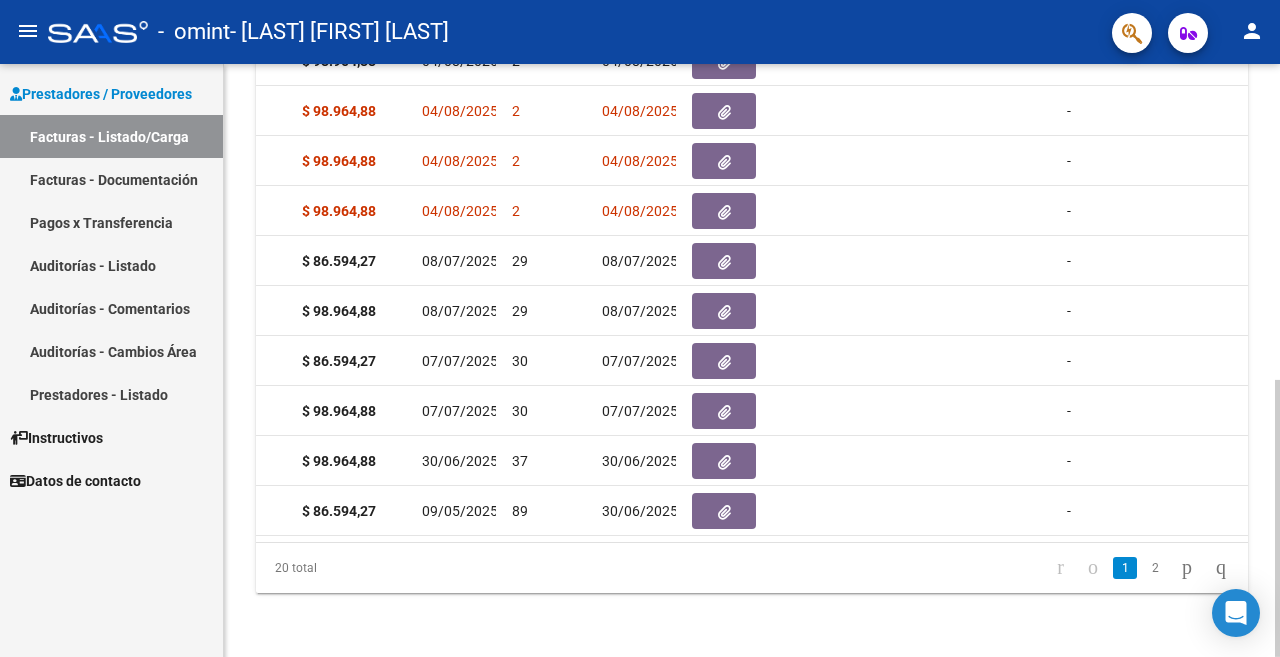 scroll, scrollTop: 676, scrollLeft: 0, axis: vertical 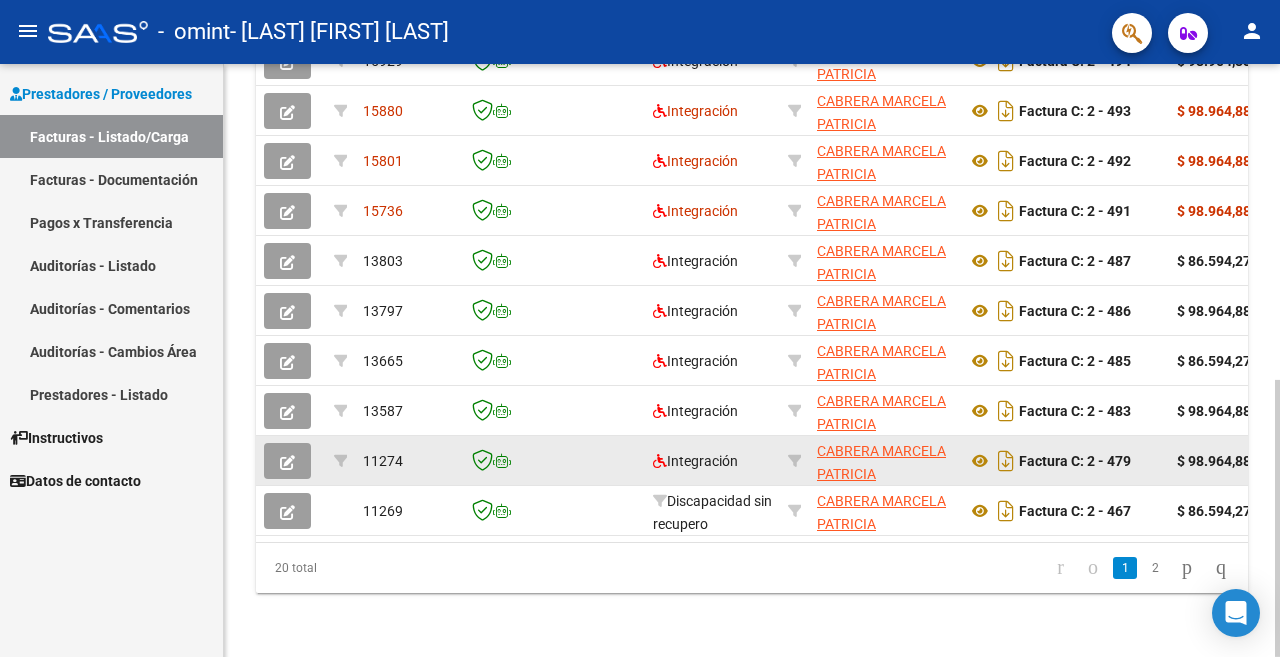 click 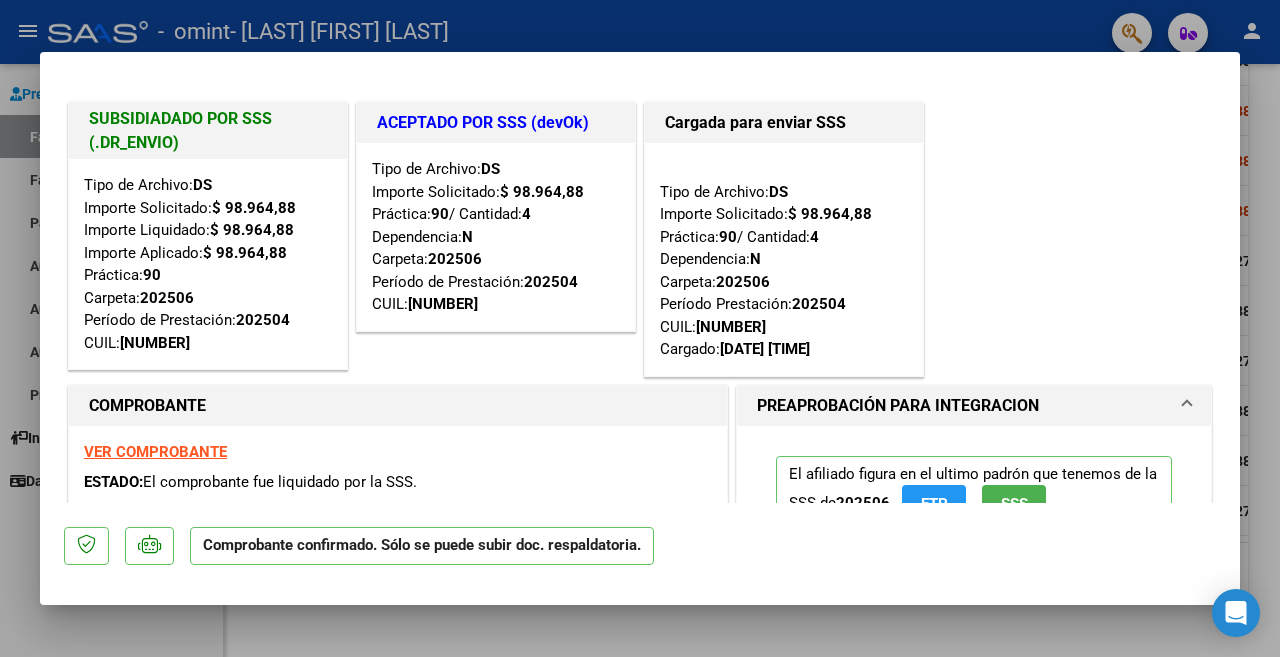click at bounding box center (640, 328) 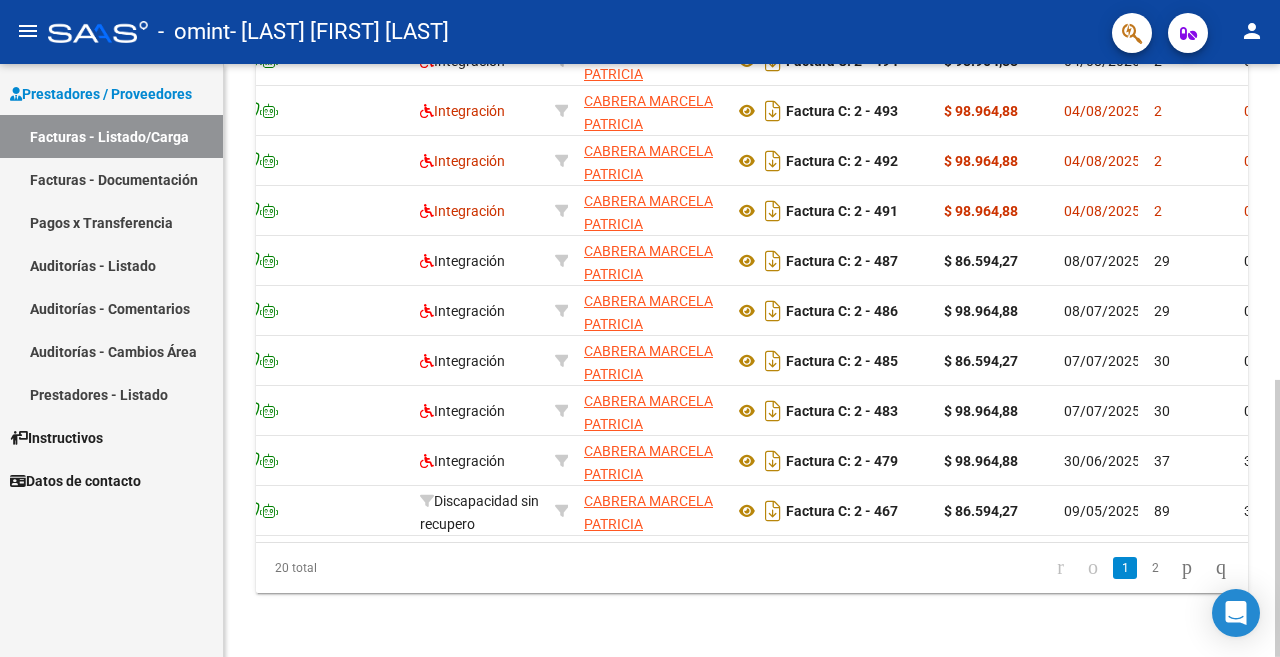 scroll, scrollTop: 0, scrollLeft: 0, axis: both 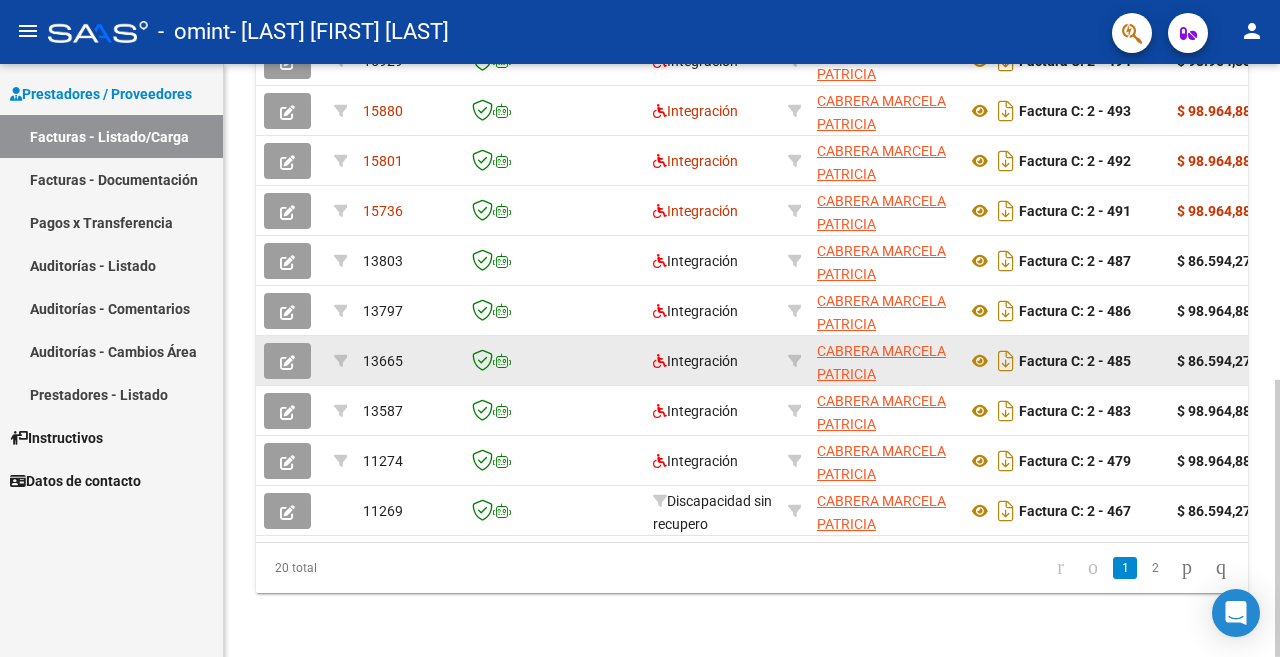 click 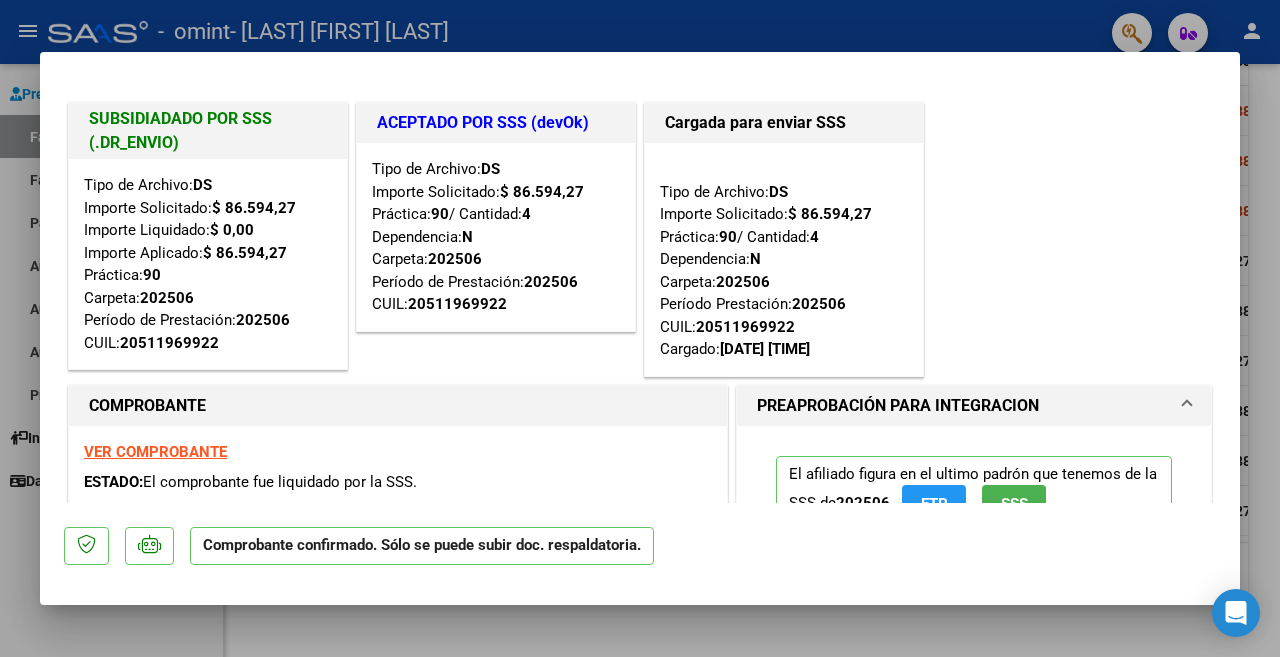 click at bounding box center (640, 328) 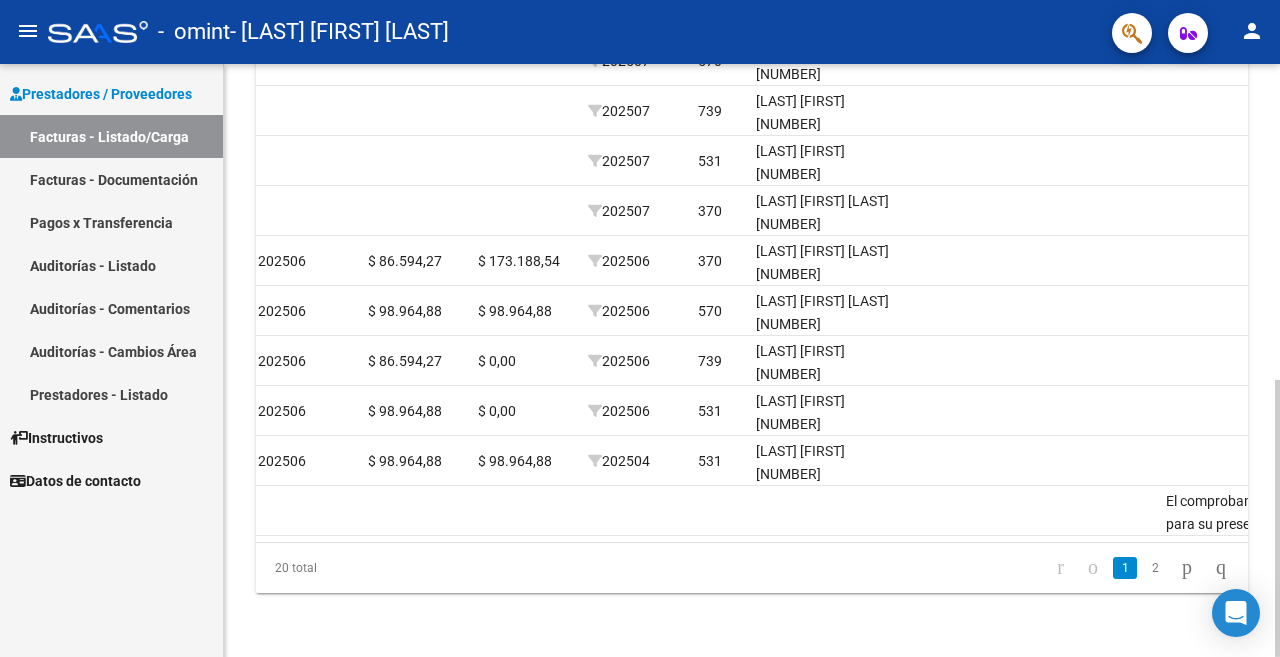 scroll, scrollTop: 0, scrollLeft: 2305, axis: horizontal 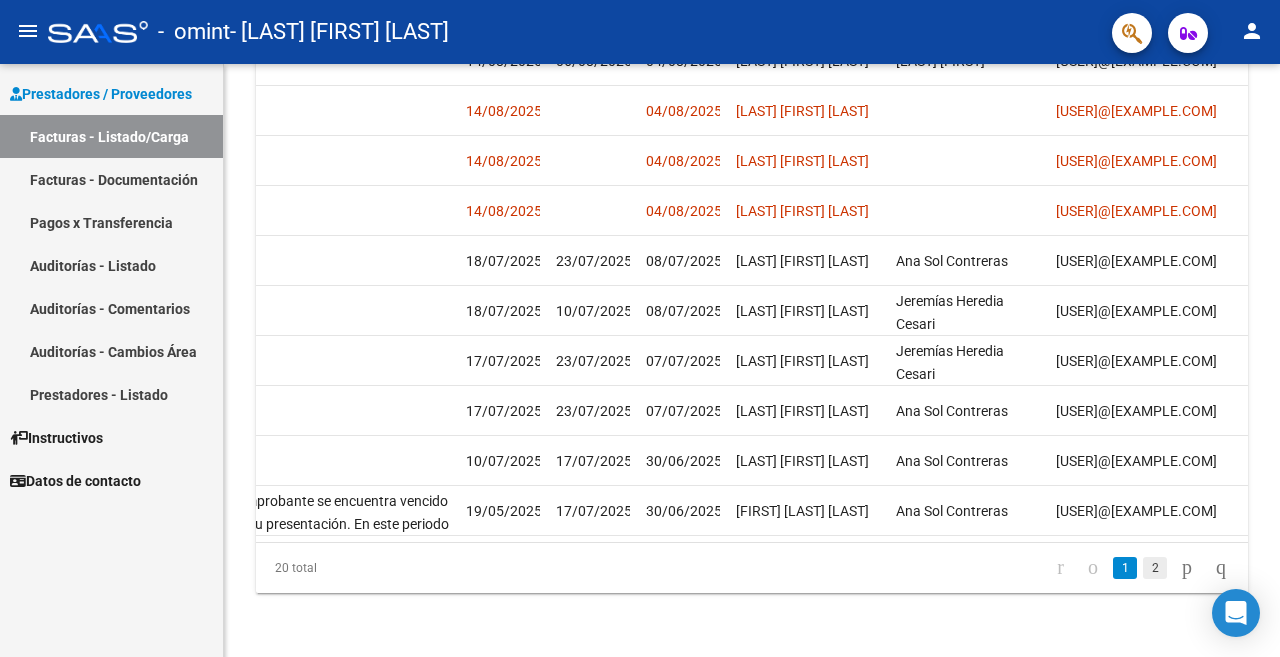 click on "2" 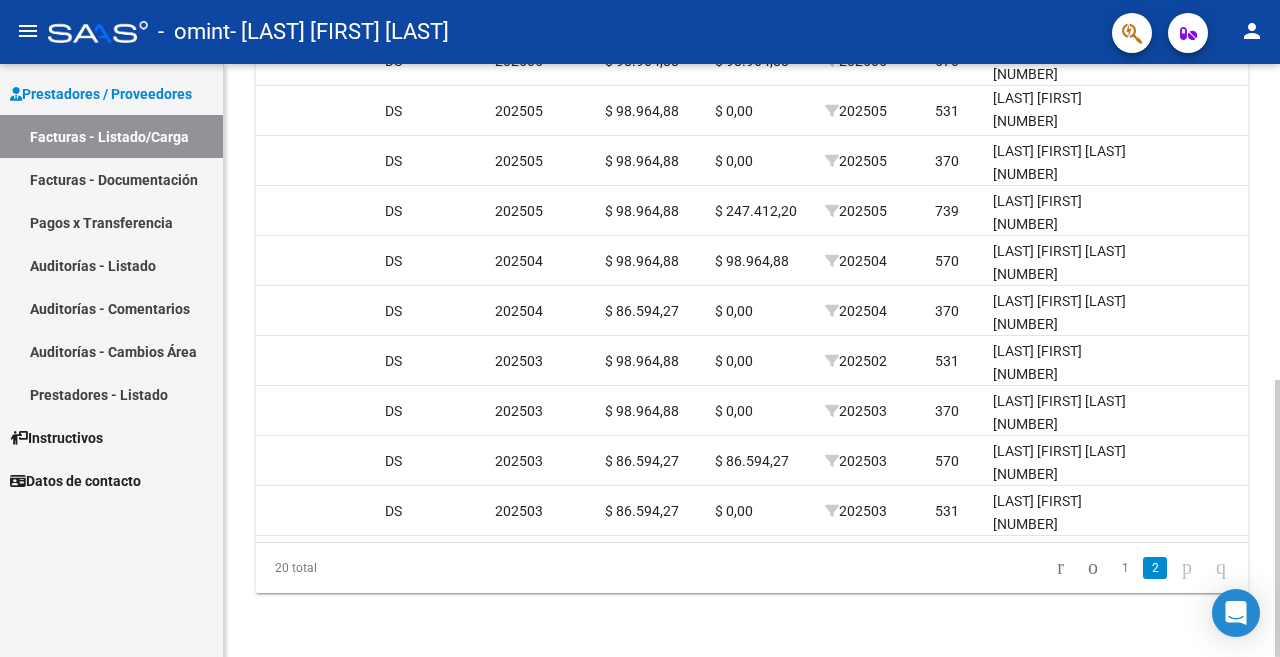 scroll, scrollTop: 0, scrollLeft: 2793, axis: horizontal 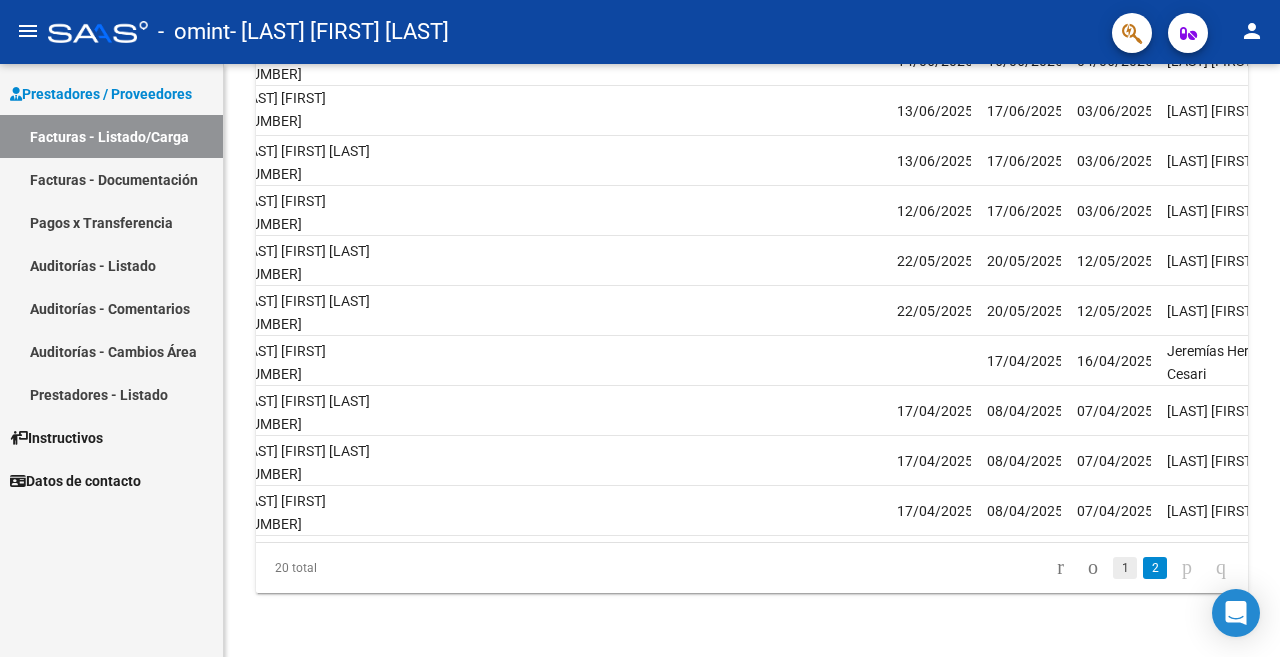 click on "1" 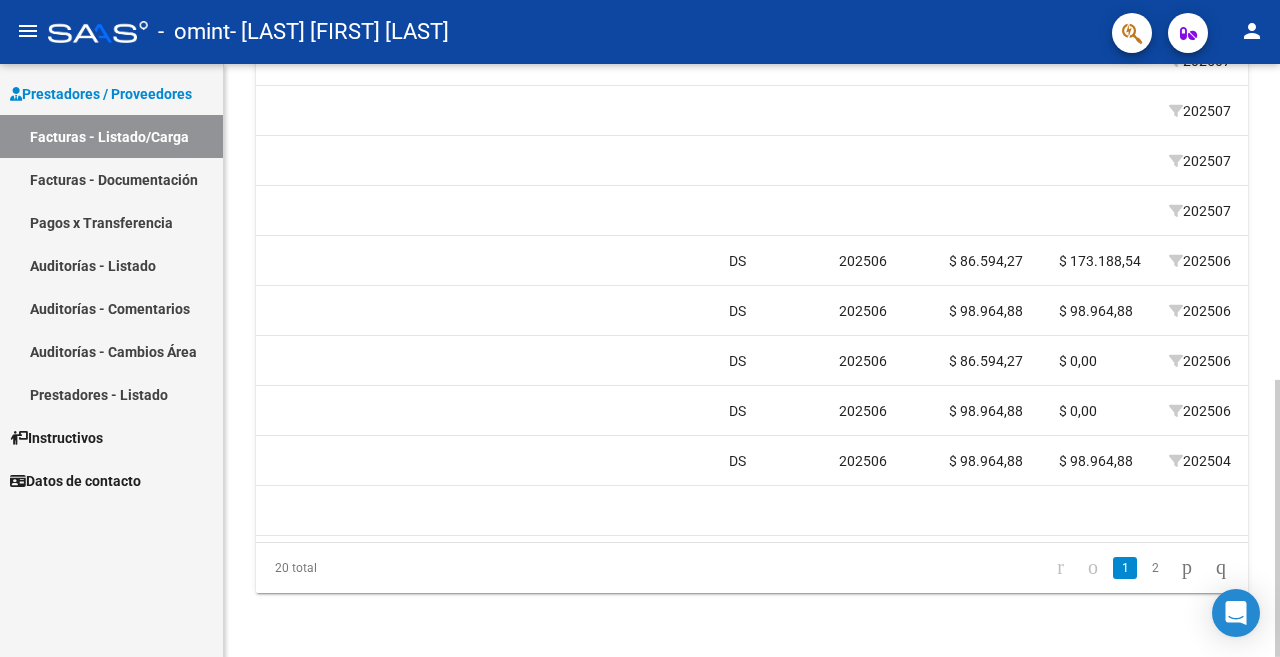 scroll, scrollTop: 0, scrollLeft: 2213, axis: horizontal 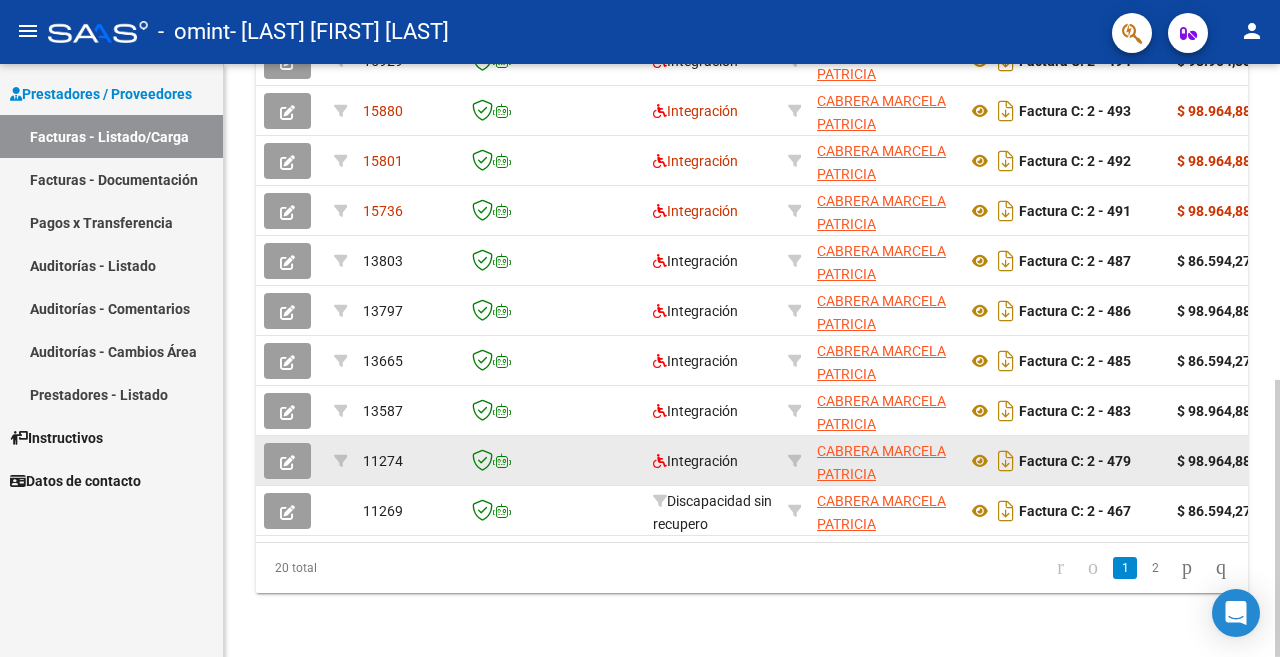 click 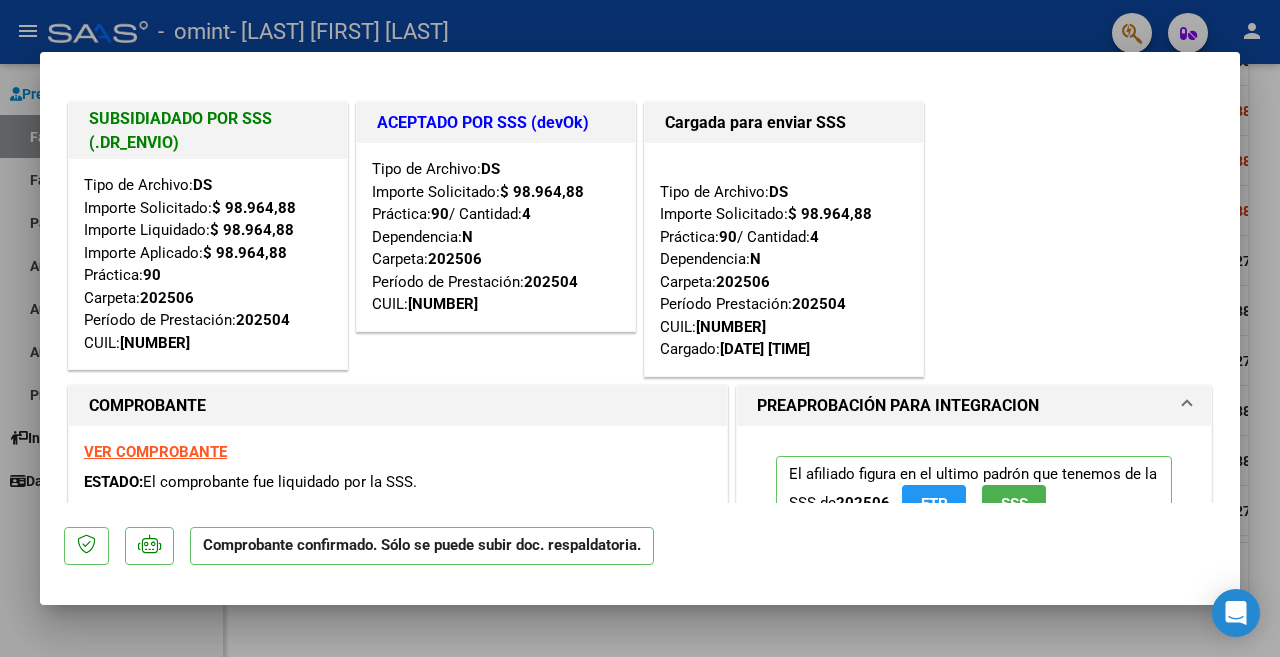click at bounding box center [640, 328] 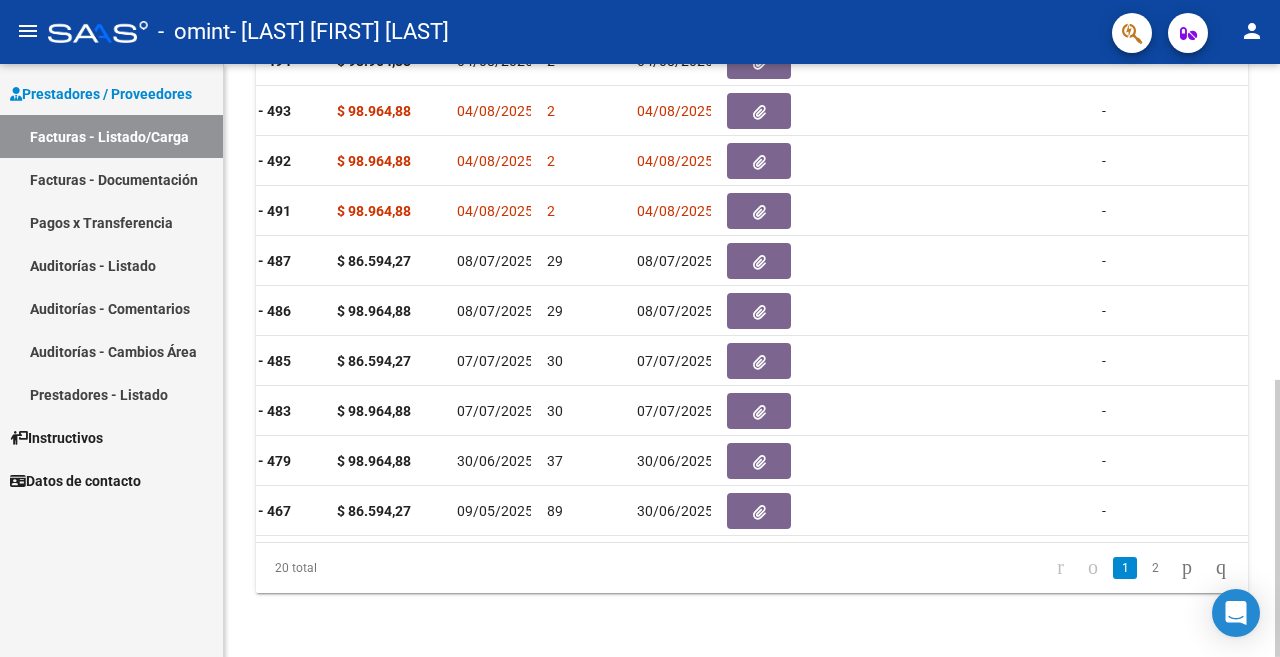 scroll, scrollTop: 0, scrollLeft: 563, axis: horizontal 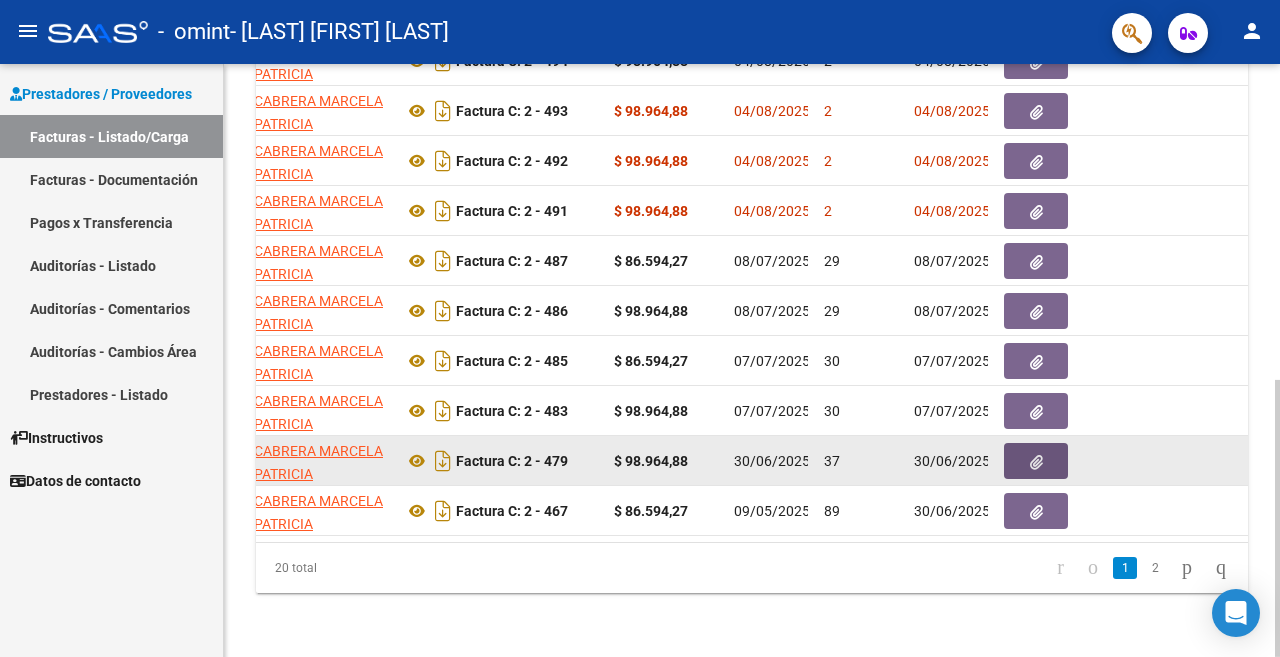 click 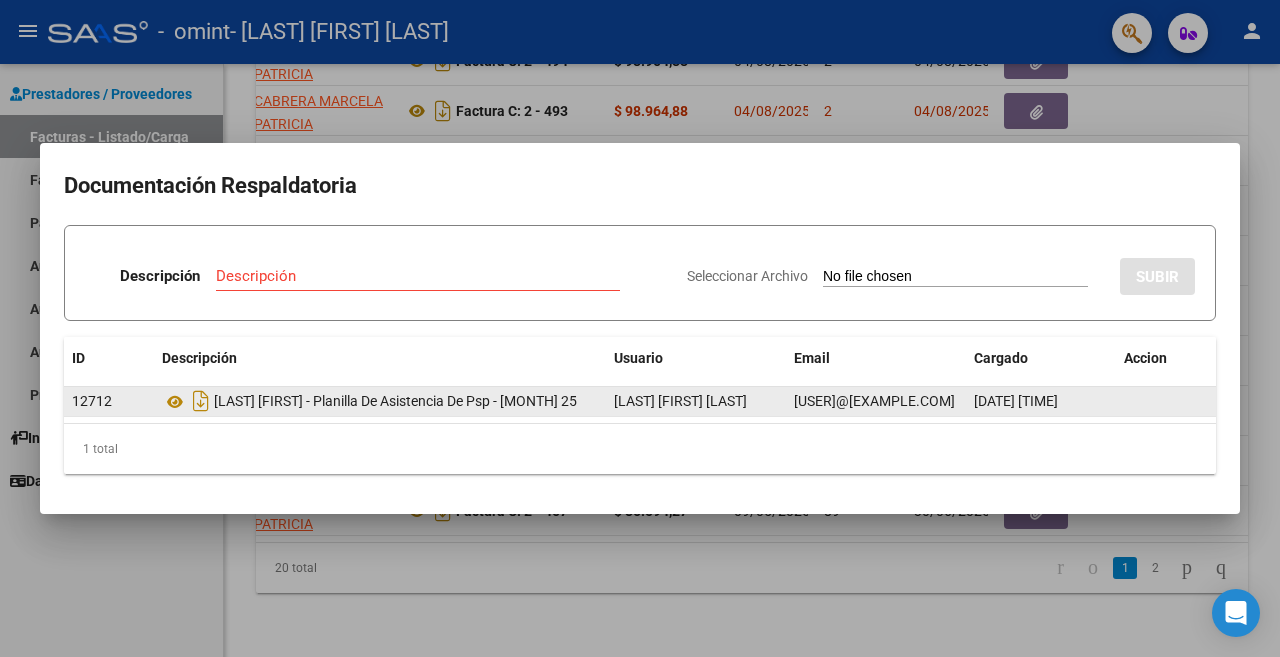 click on "[LAST] [FIRST] - Planilla De Asistencia De Psp - [MONTH] 25" 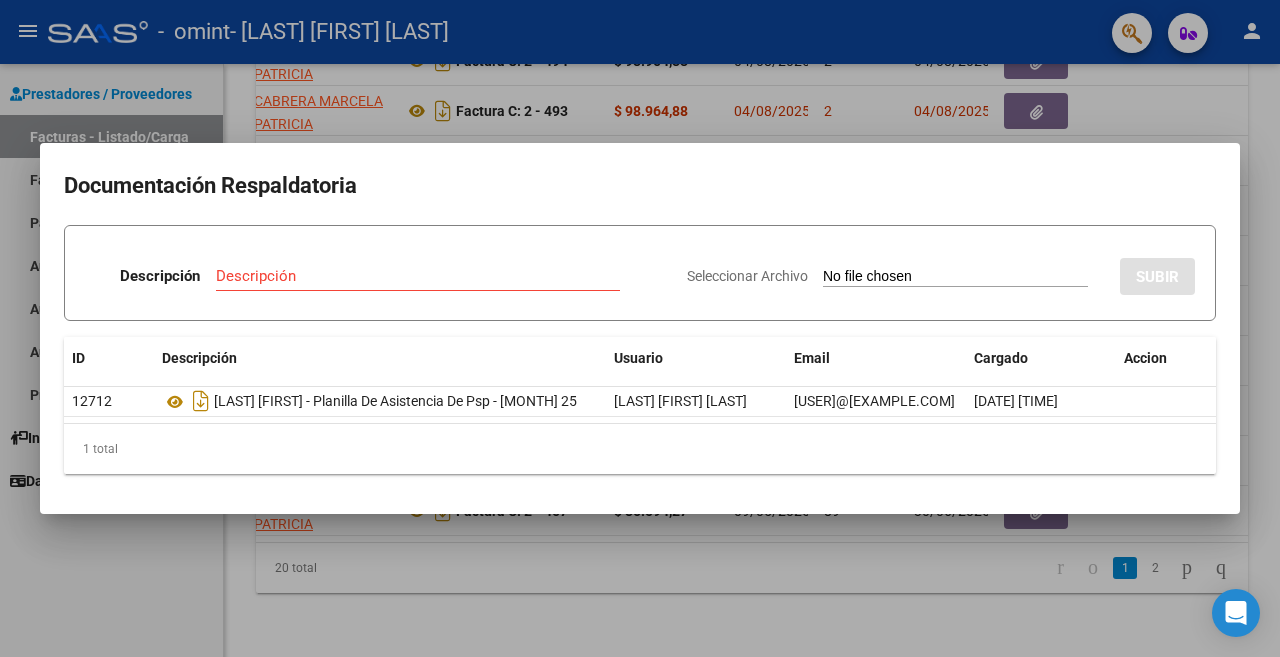 click at bounding box center [640, 328] 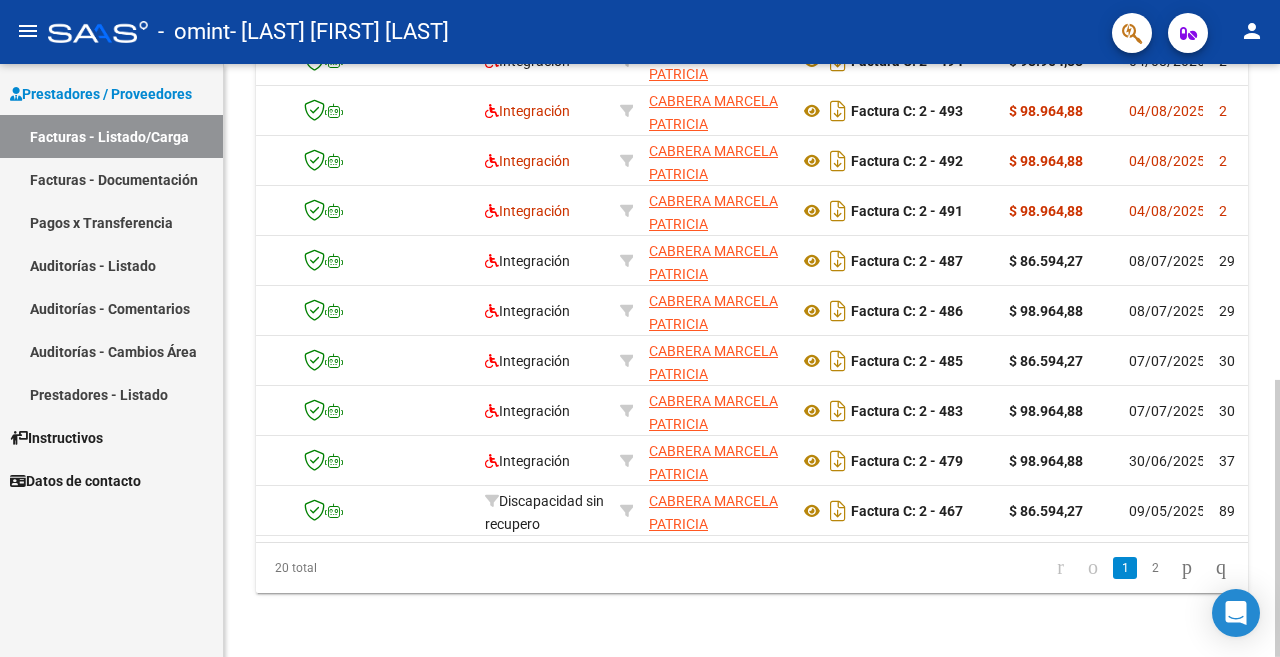 scroll, scrollTop: 0, scrollLeft: 0, axis: both 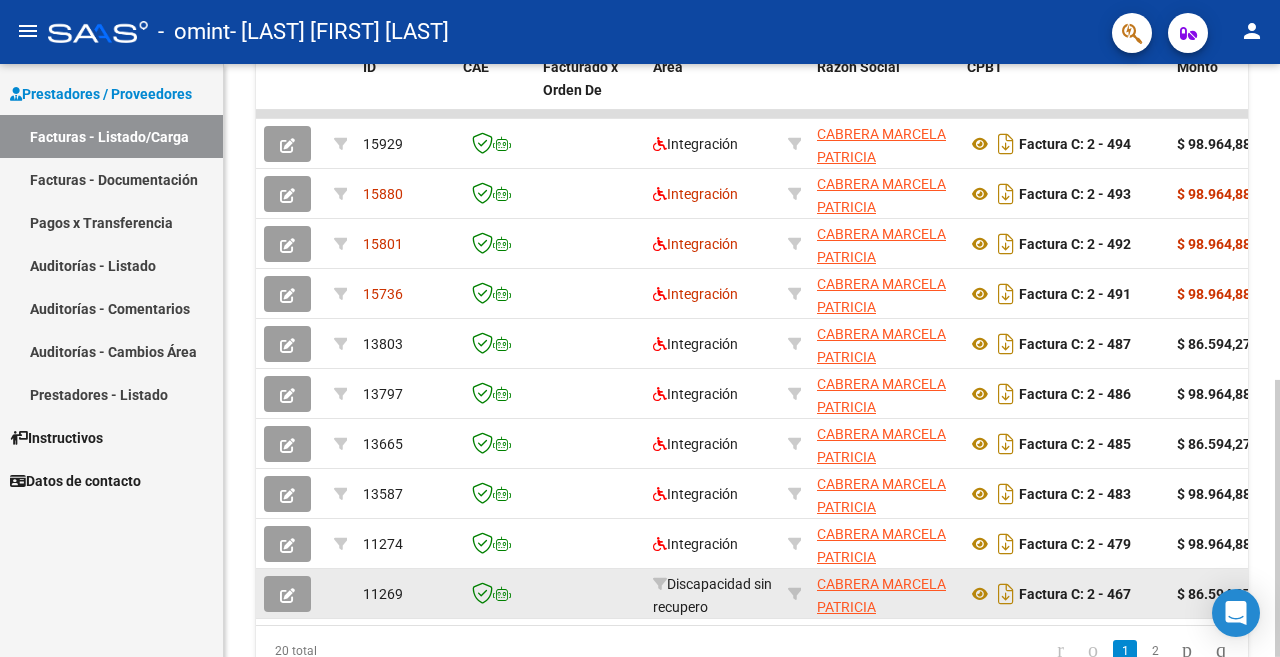click 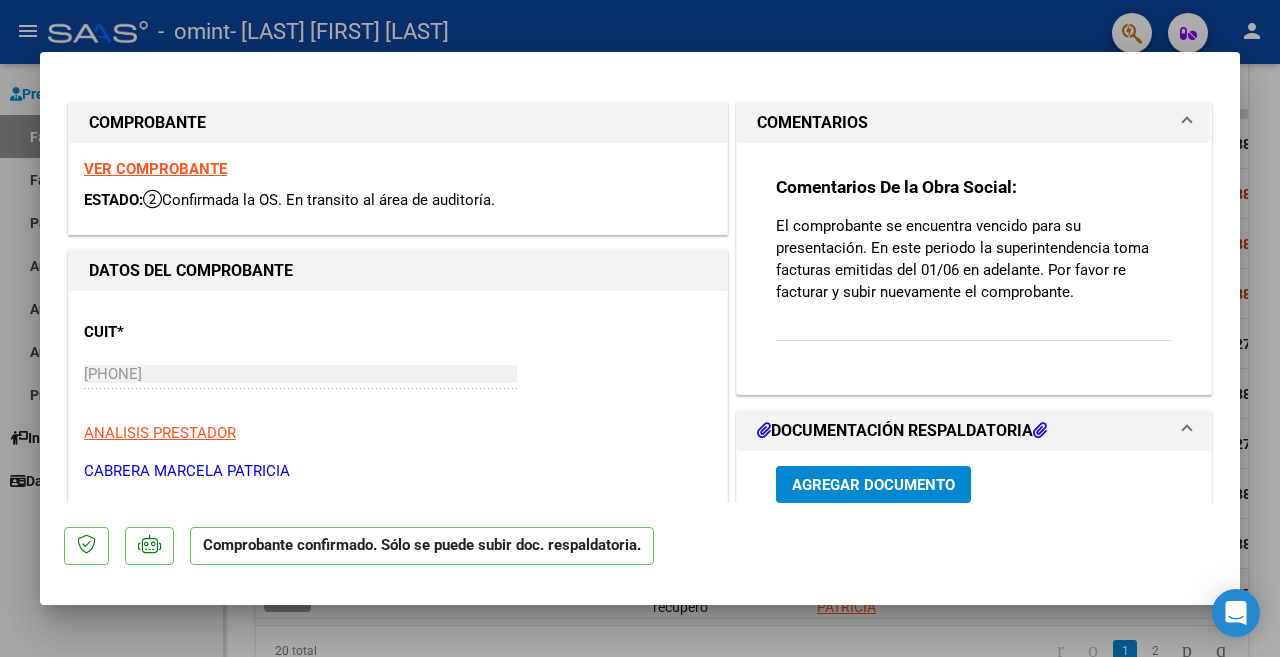 click at bounding box center [640, 328] 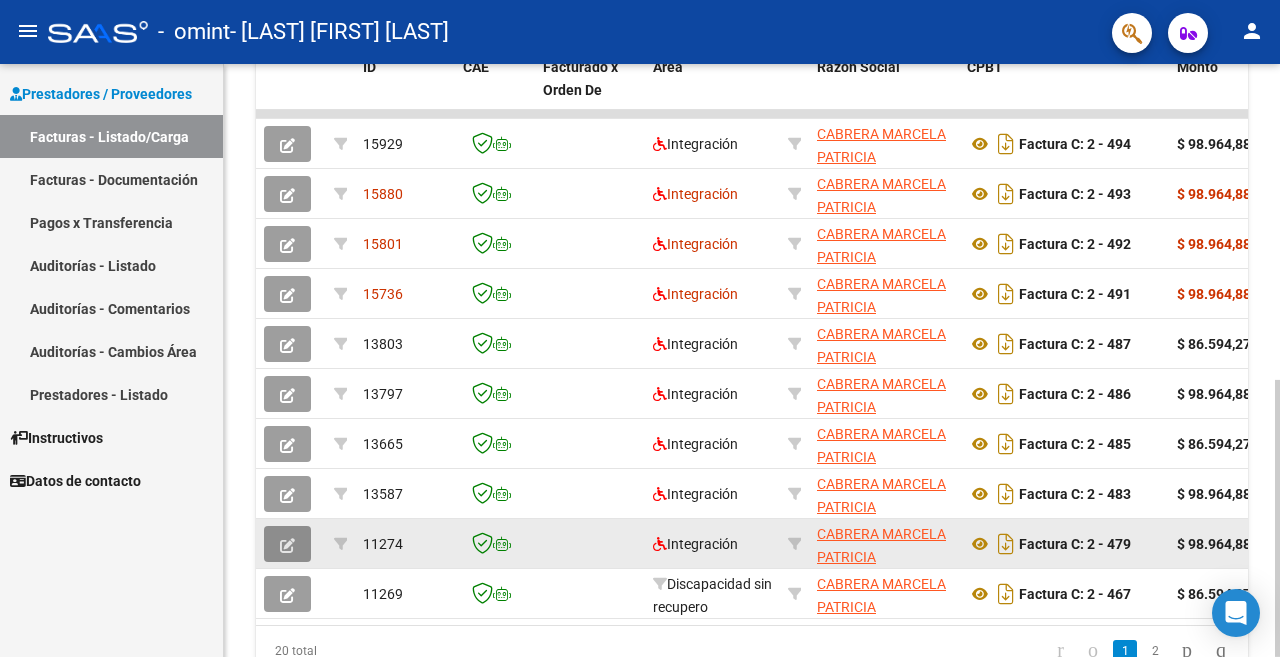 click 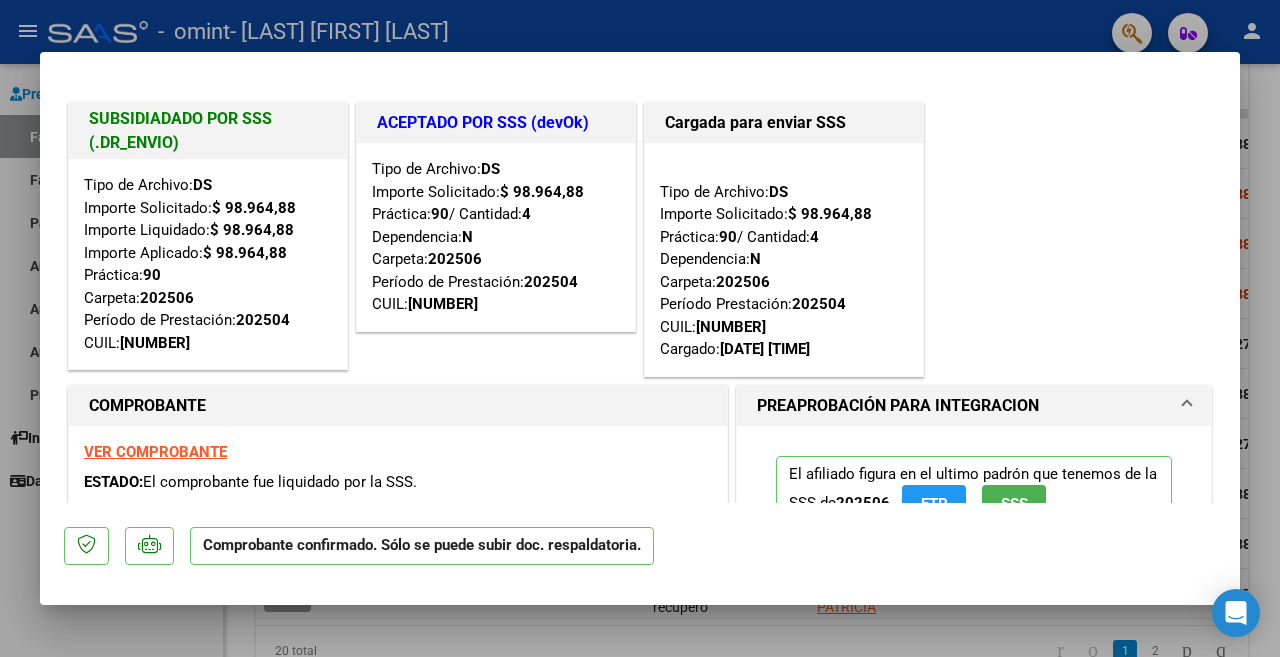 click at bounding box center [640, 328] 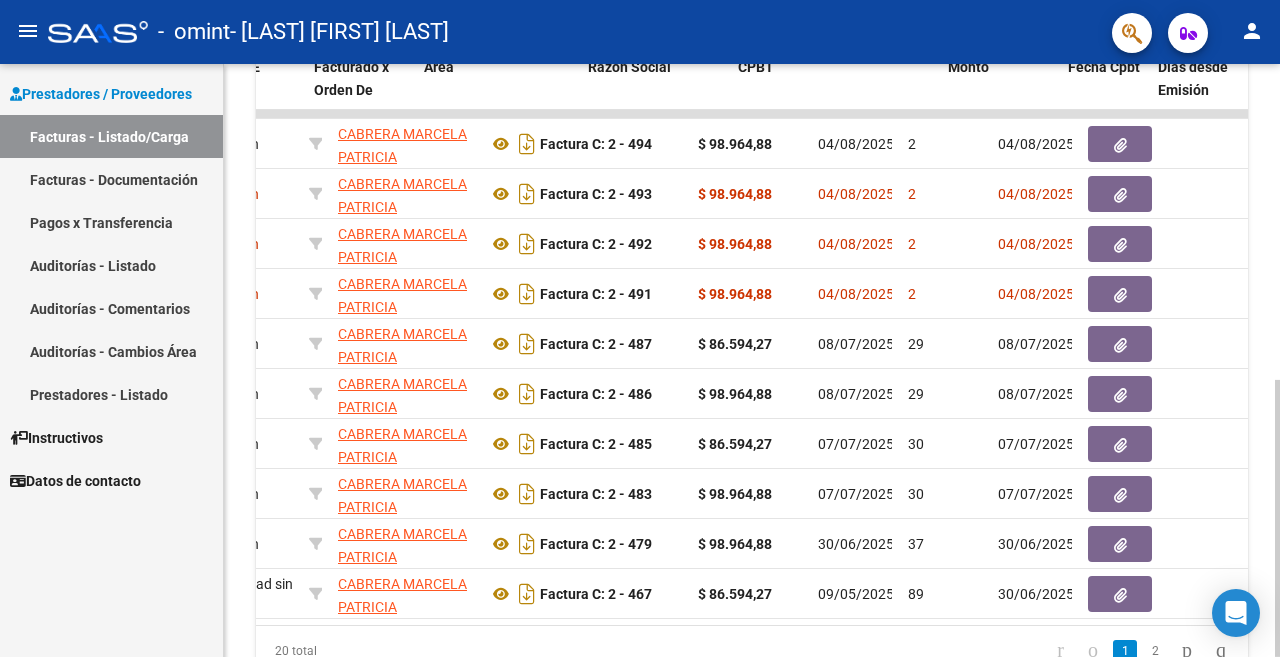 scroll, scrollTop: 0, scrollLeft: 207, axis: horizontal 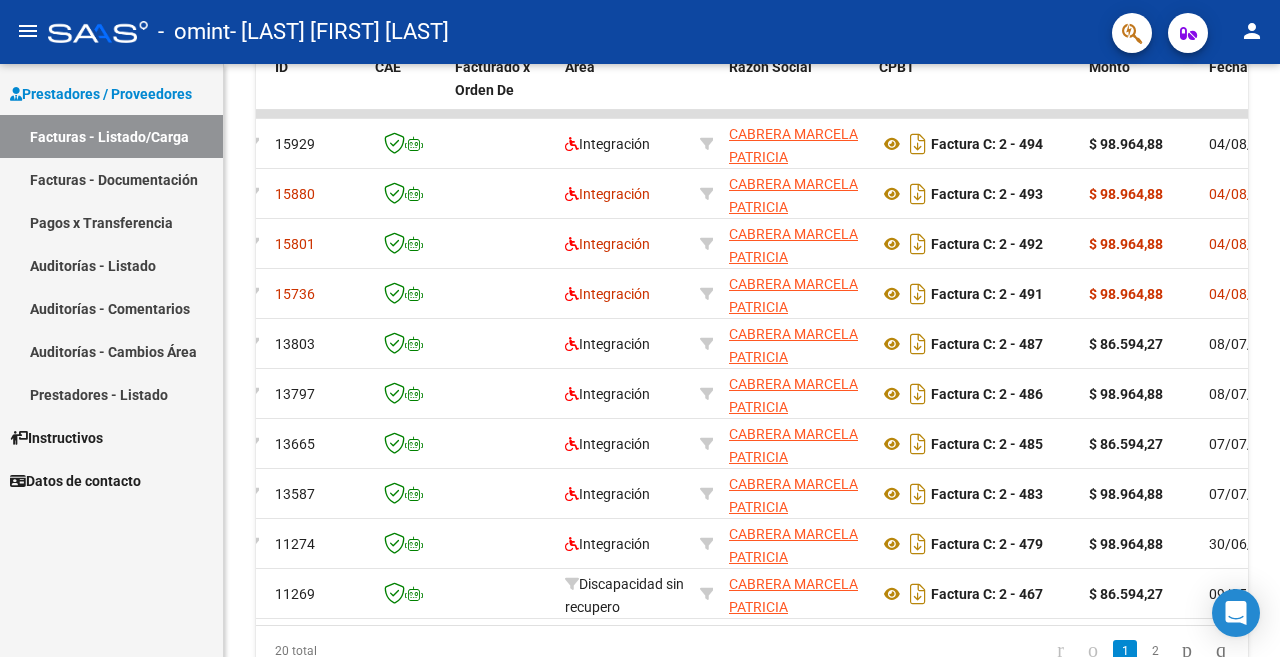 drag, startPoint x: 386, startPoint y: 649, endPoint x: 319, endPoint y: 651, distance: 67.02985 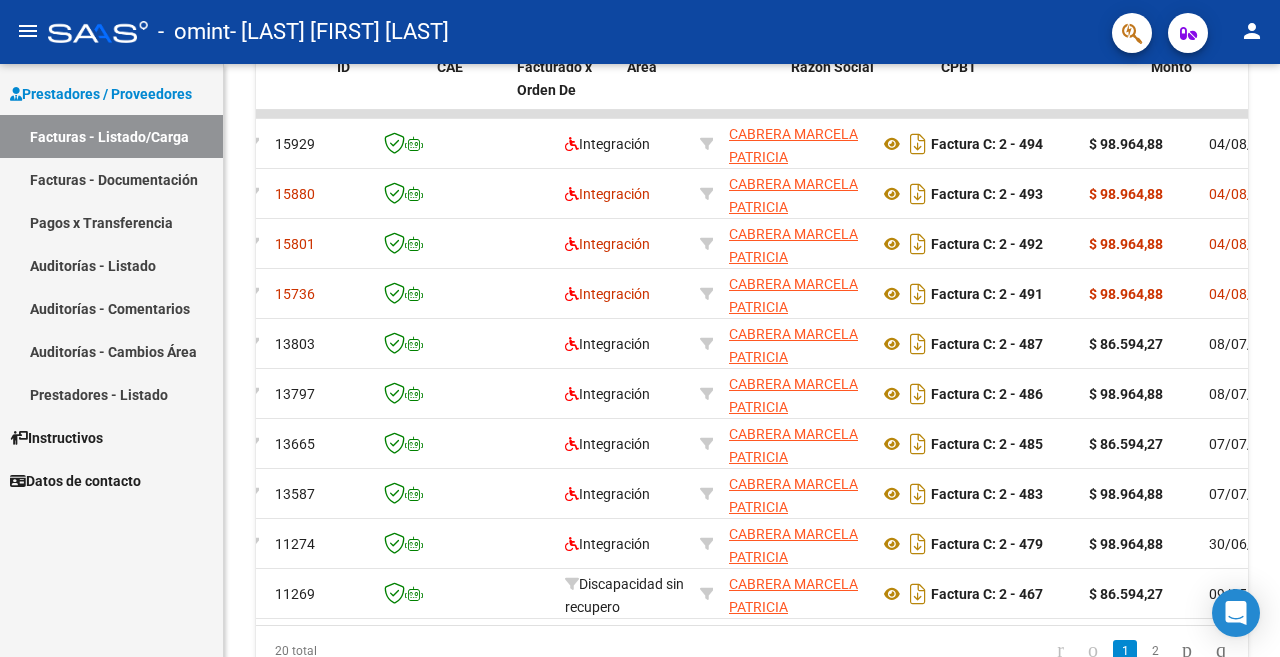 scroll, scrollTop: 0, scrollLeft: 0, axis: both 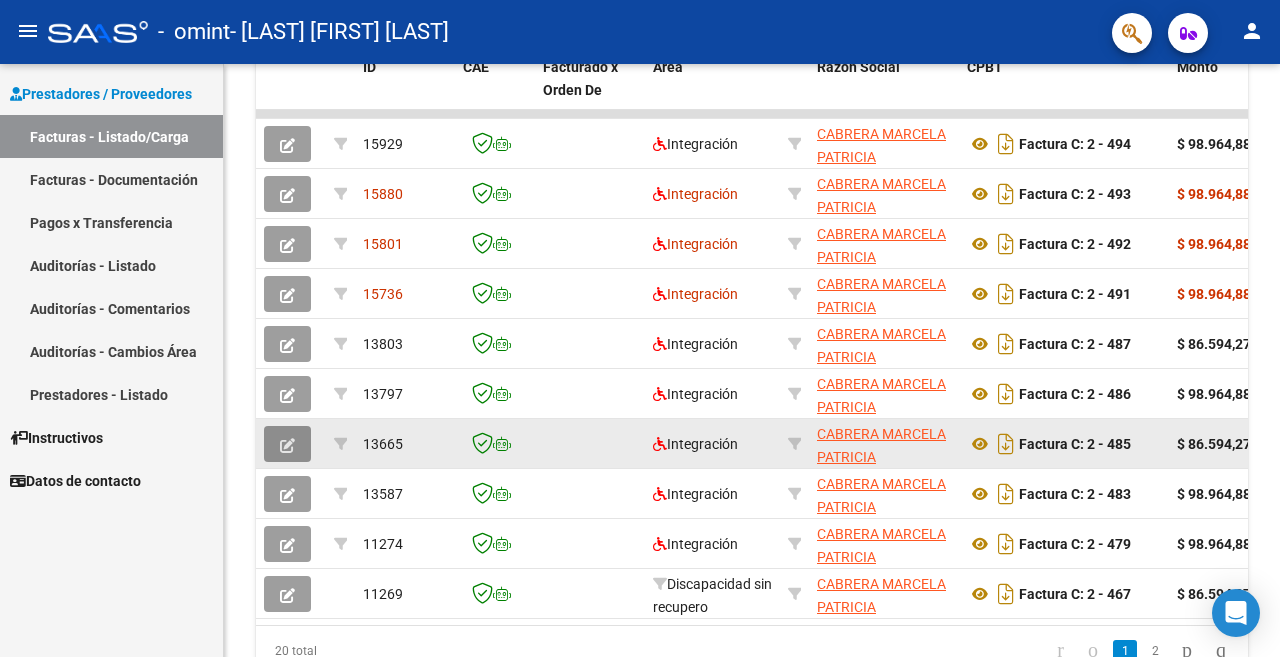 click 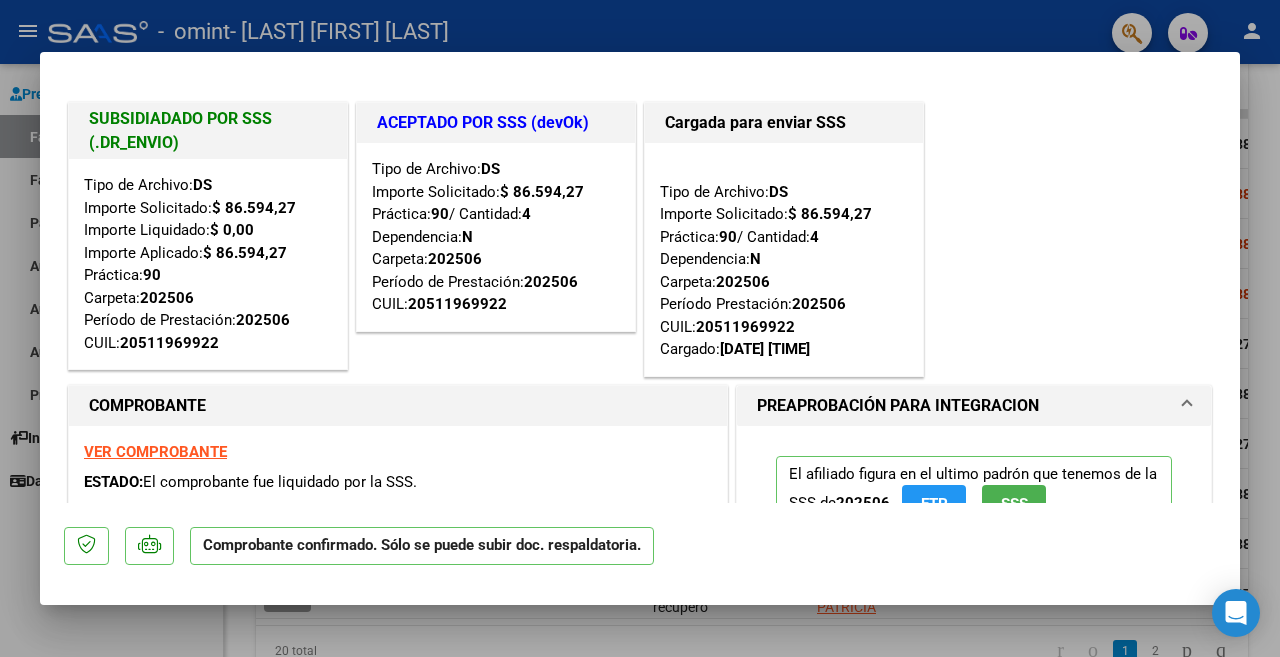 click at bounding box center [640, 328] 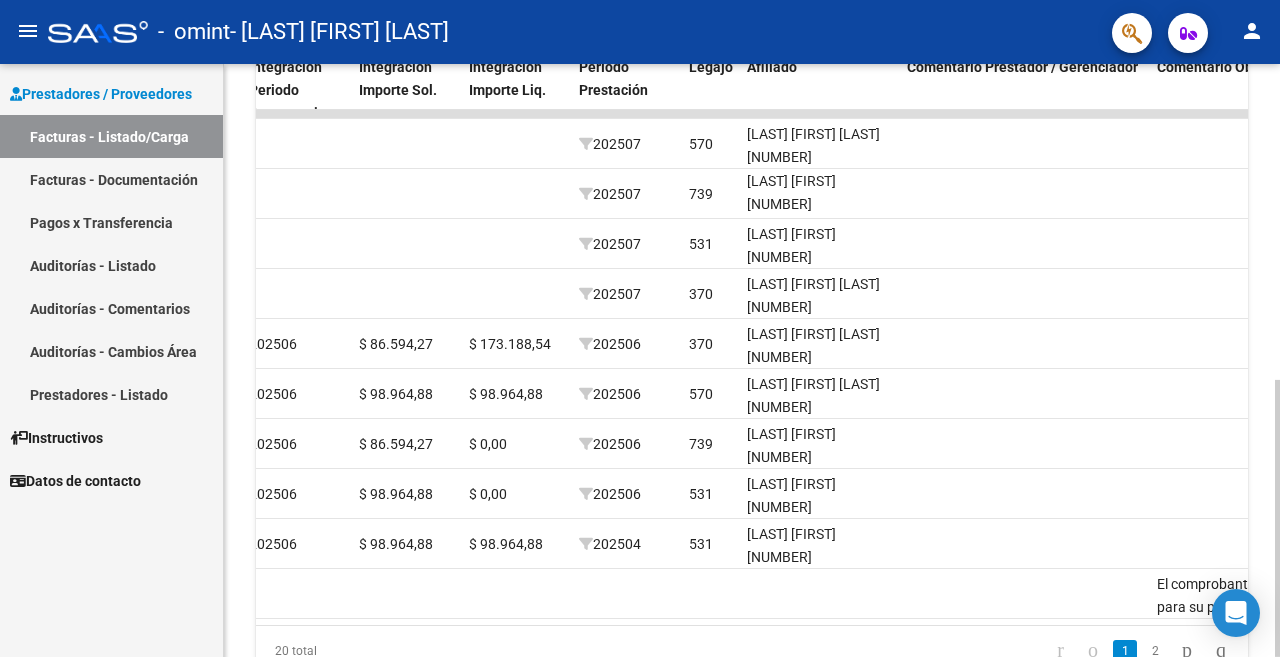 scroll, scrollTop: 0, scrollLeft: 2278, axis: horizontal 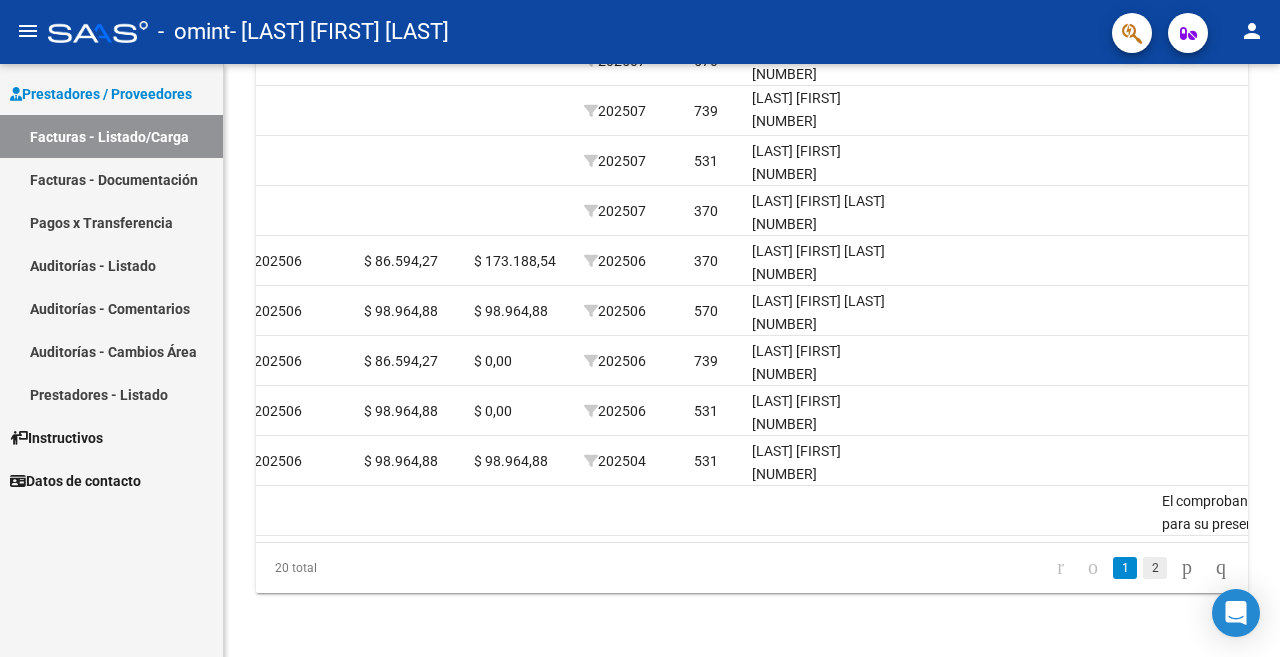 click on "2" 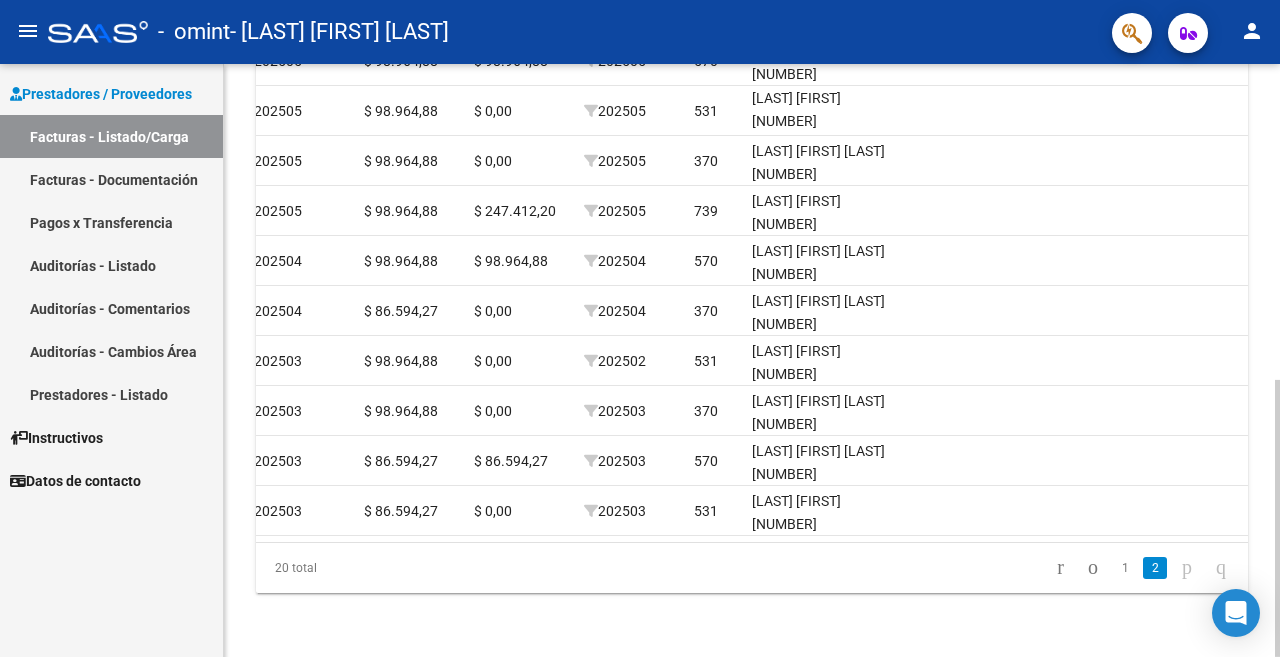 scroll, scrollTop: 0, scrollLeft: 2155, axis: horizontal 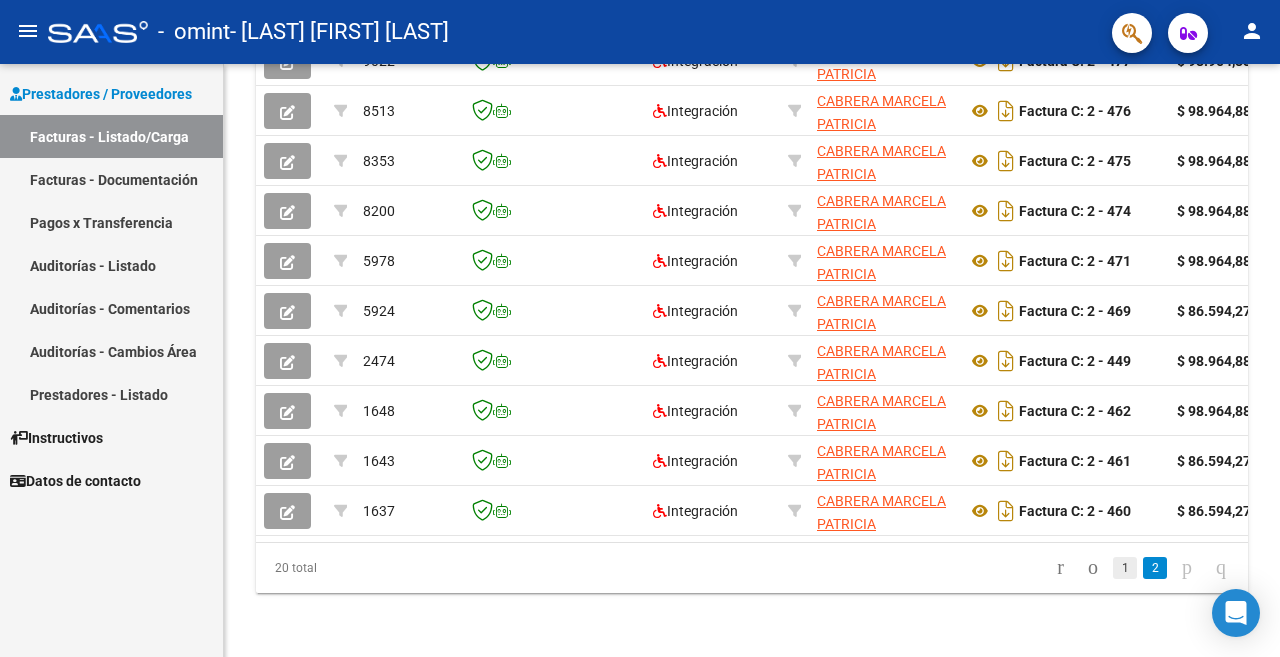 click on "1" 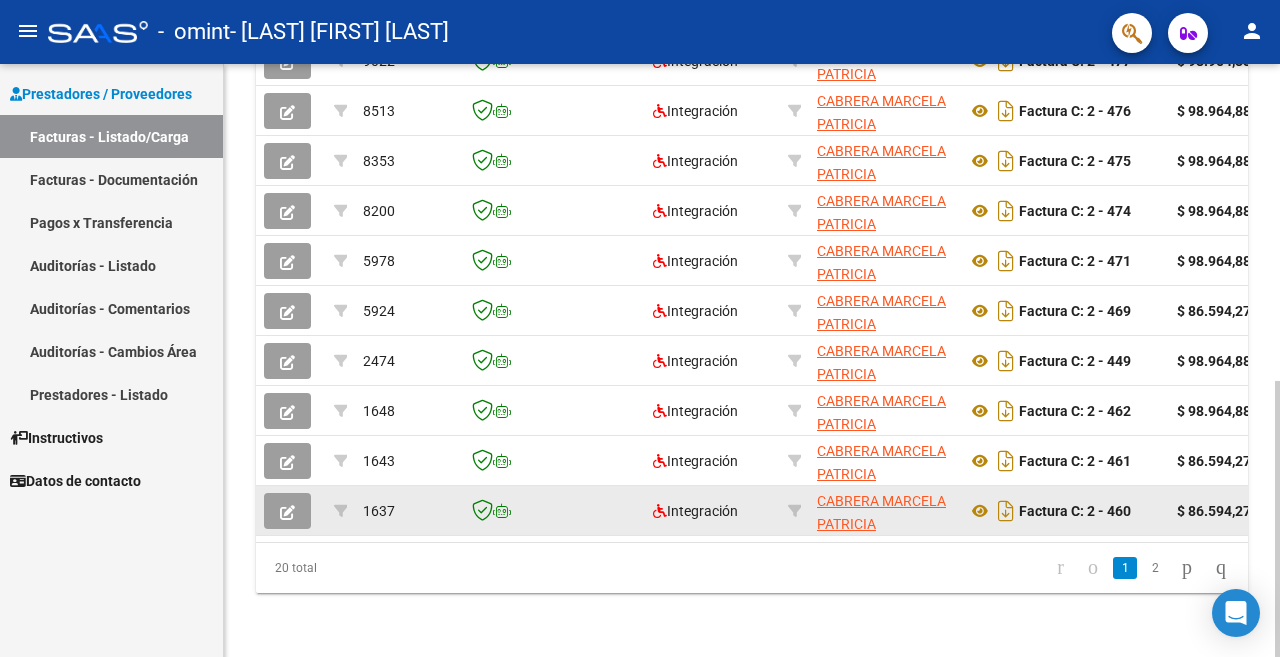 scroll, scrollTop: 676, scrollLeft: 0, axis: vertical 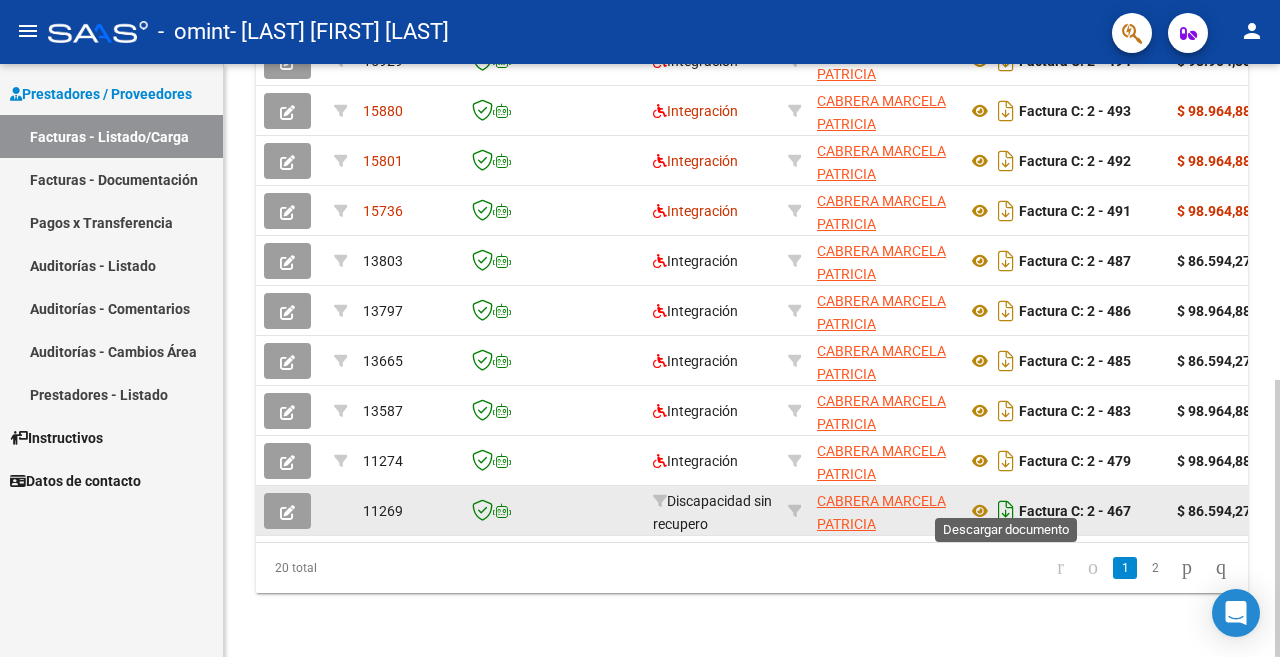 click 